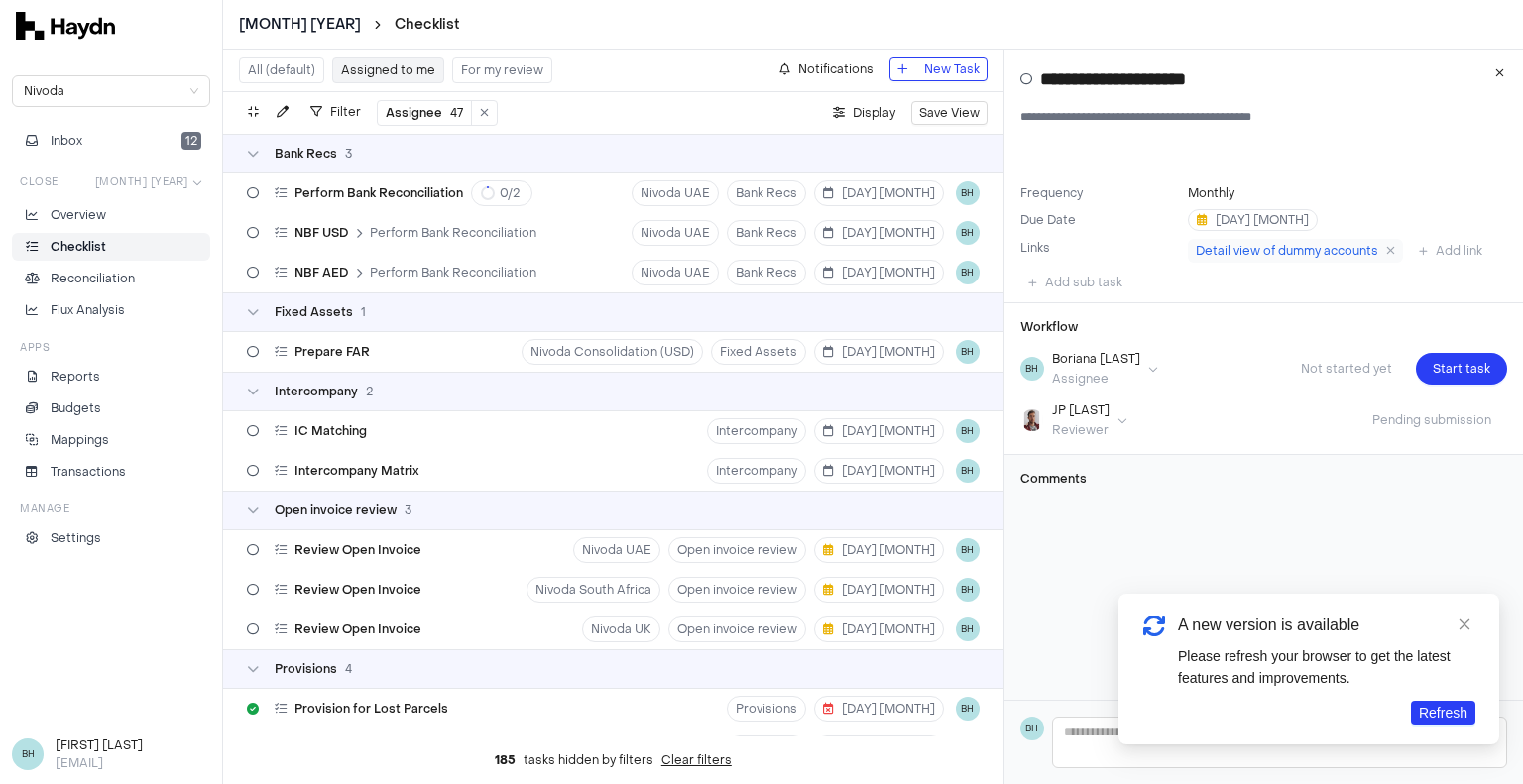 scroll, scrollTop: 0, scrollLeft: 0, axis: both 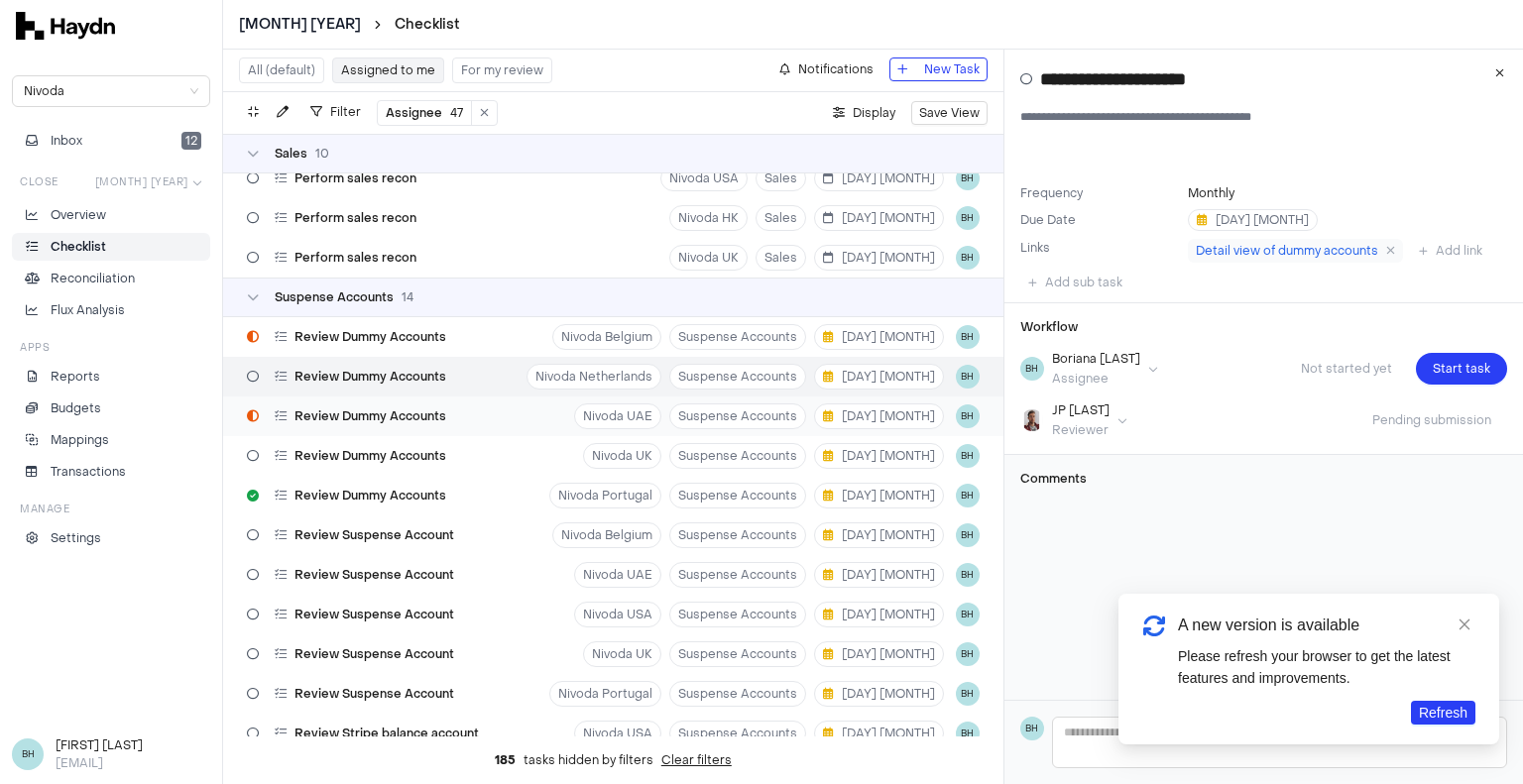 click on "Review Dummy Accounts Nivoda UAE Suspense Accounts [DAY] [MONTH] [INITIALS]" at bounding box center [613, 416] 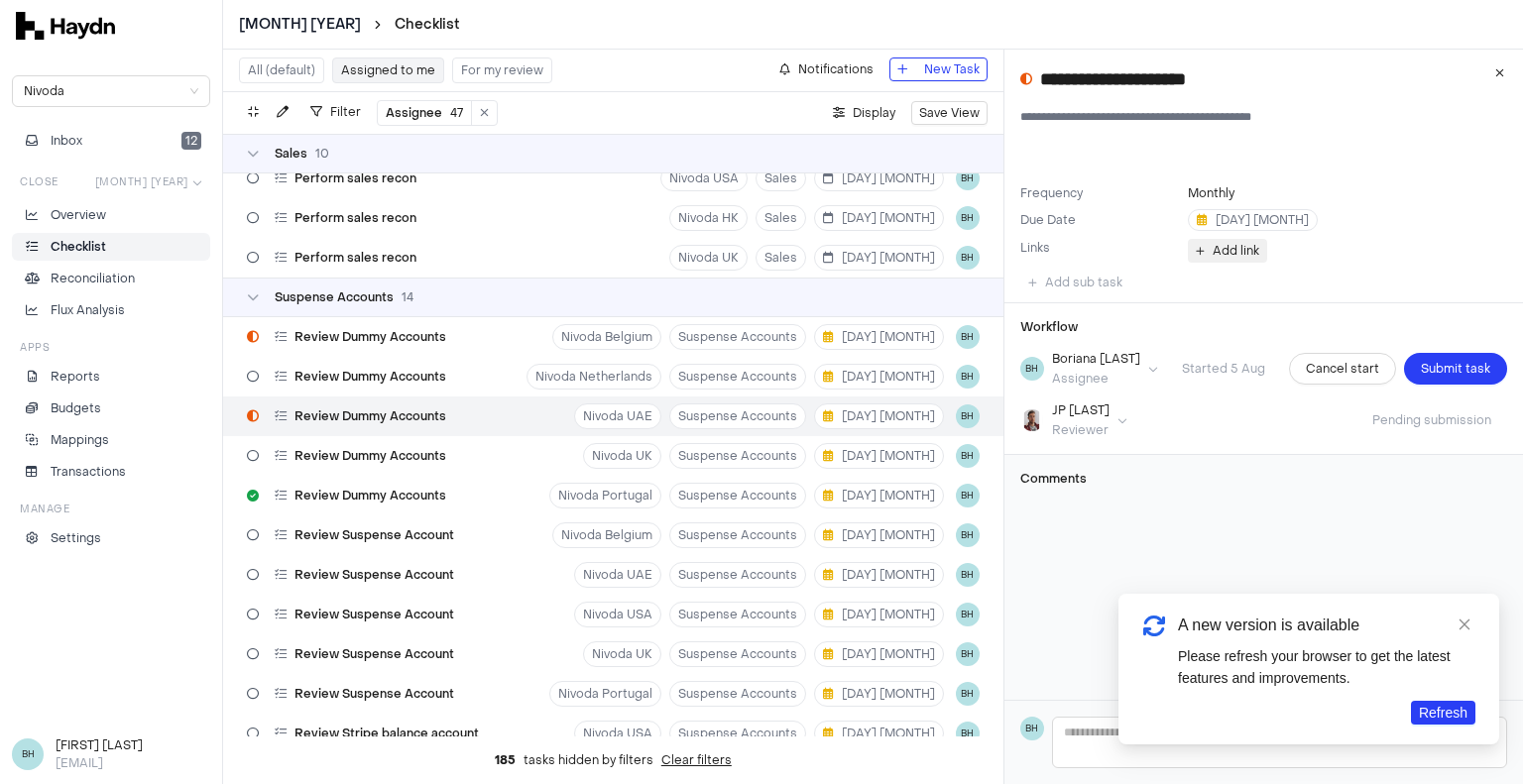 click on "Add link" at bounding box center [1235, 251] 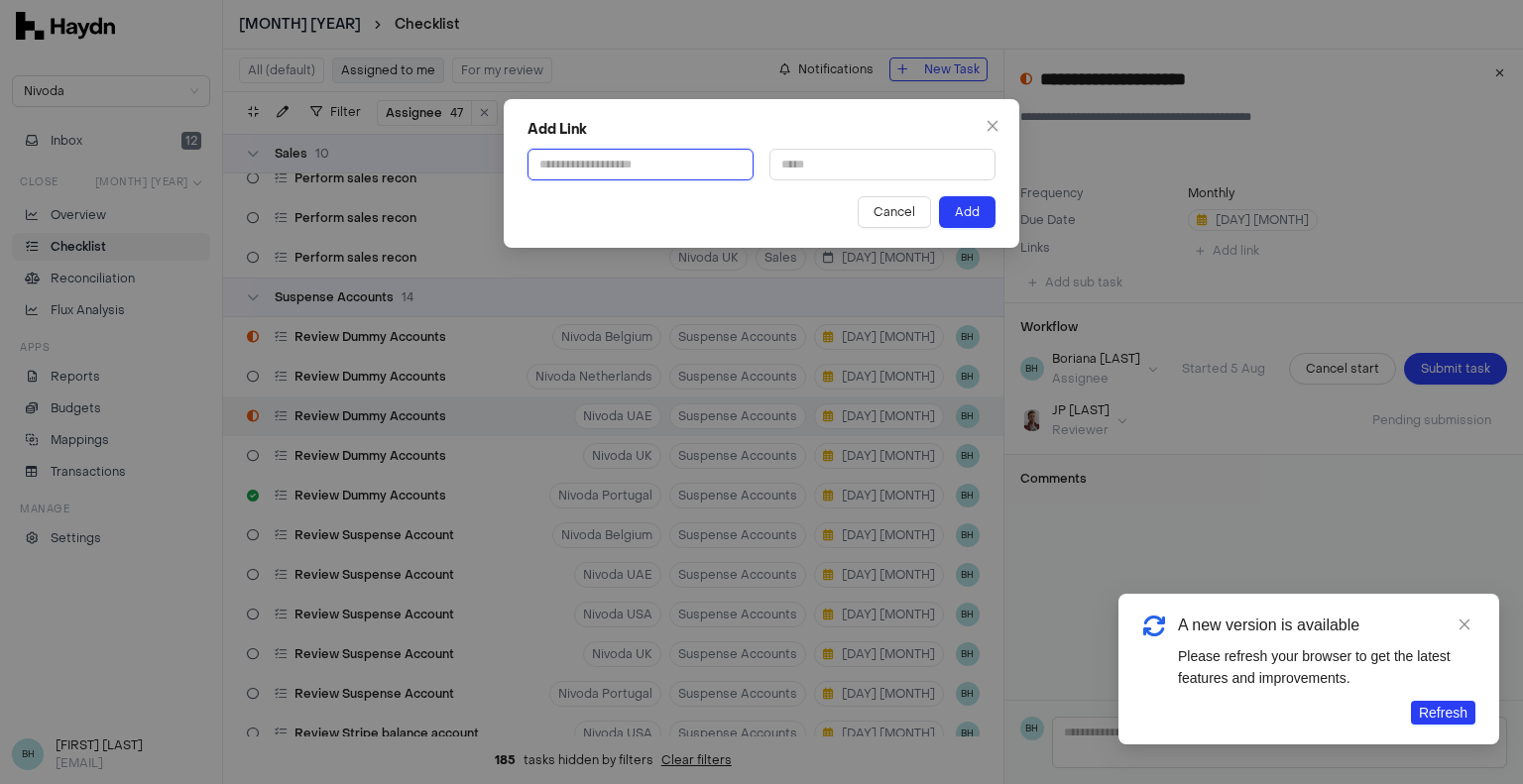 click at bounding box center [641, 165] 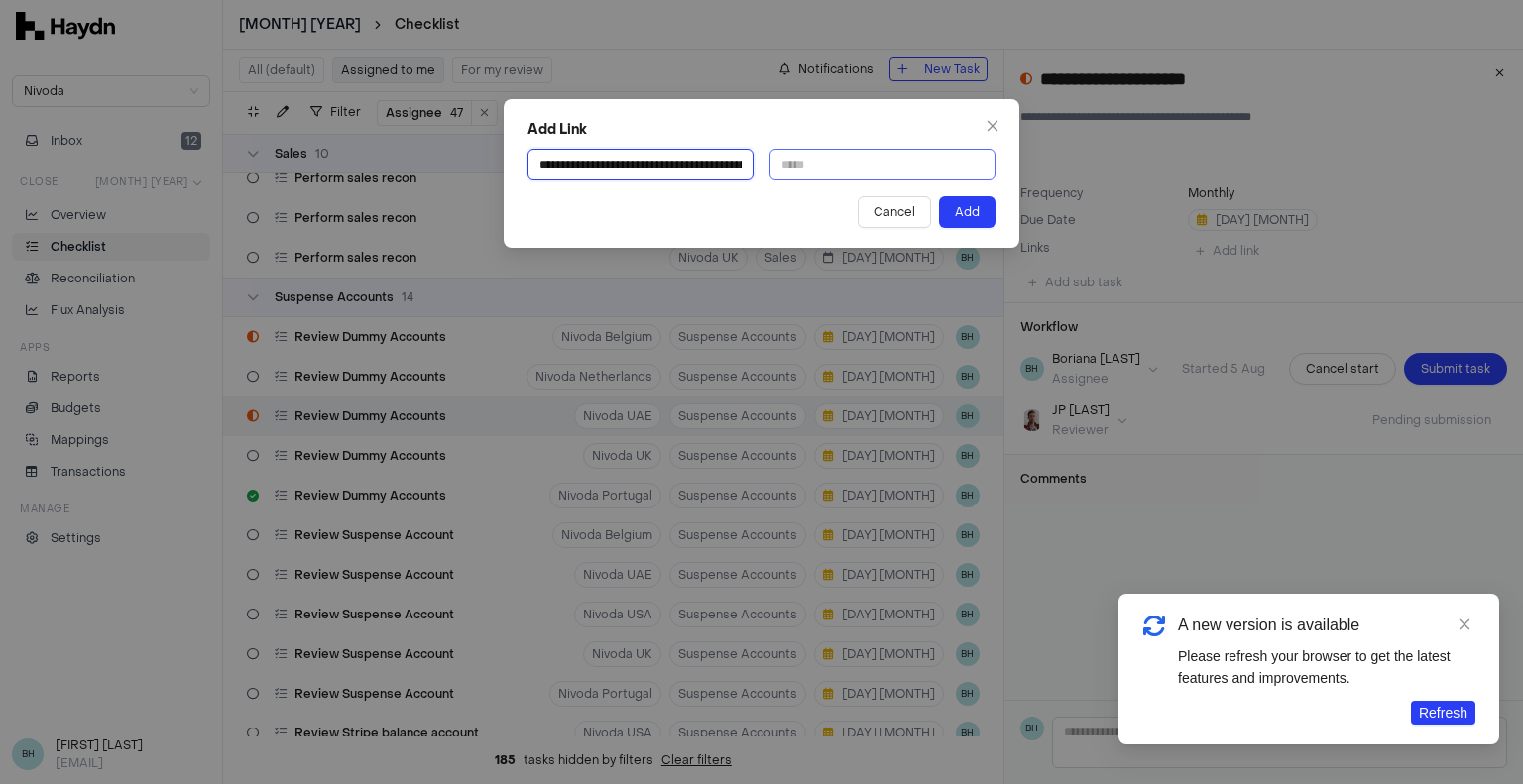 scroll, scrollTop: 0, scrollLeft: 732, axis: horizontal 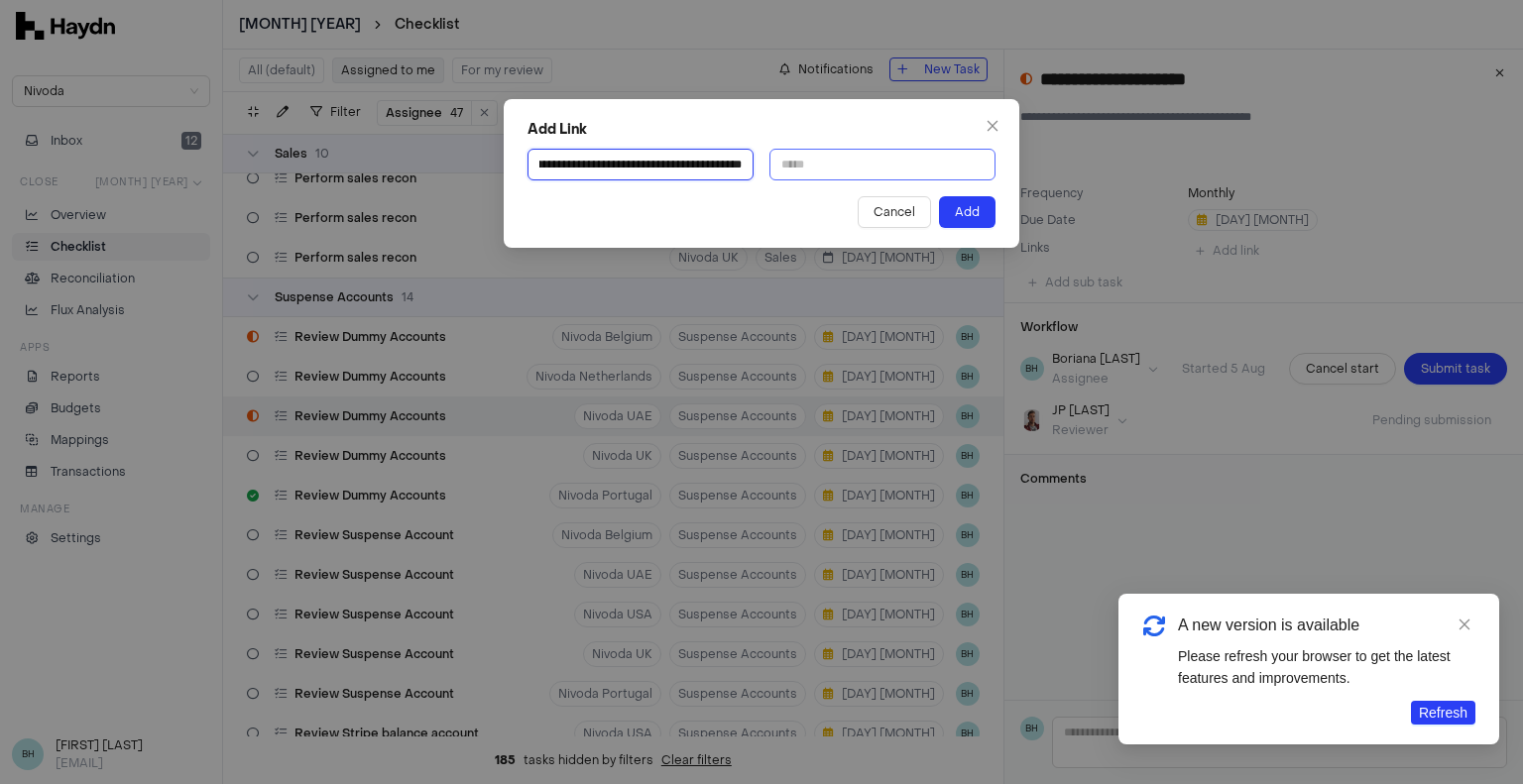 type on "**********" 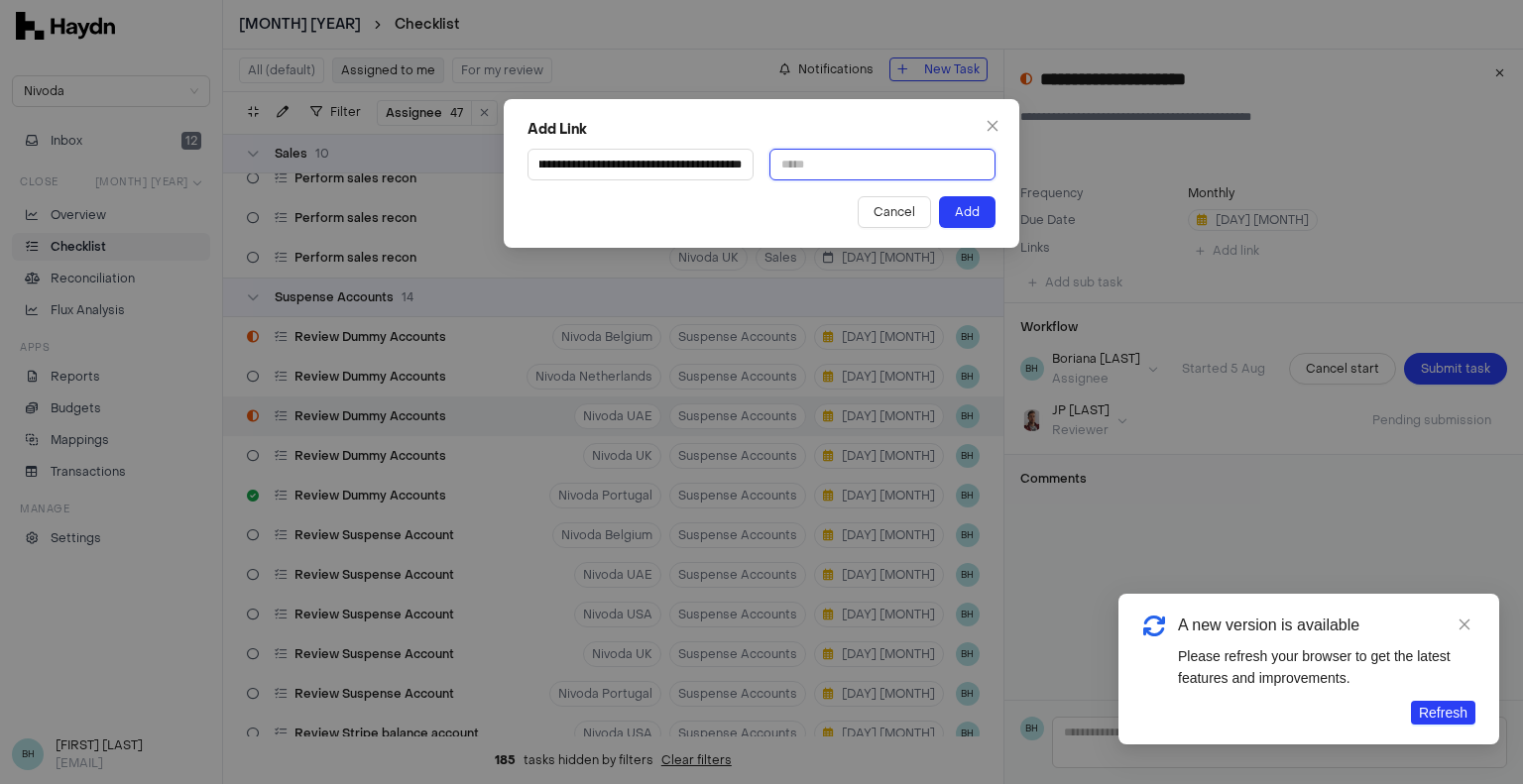 click at bounding box center [882, 165] 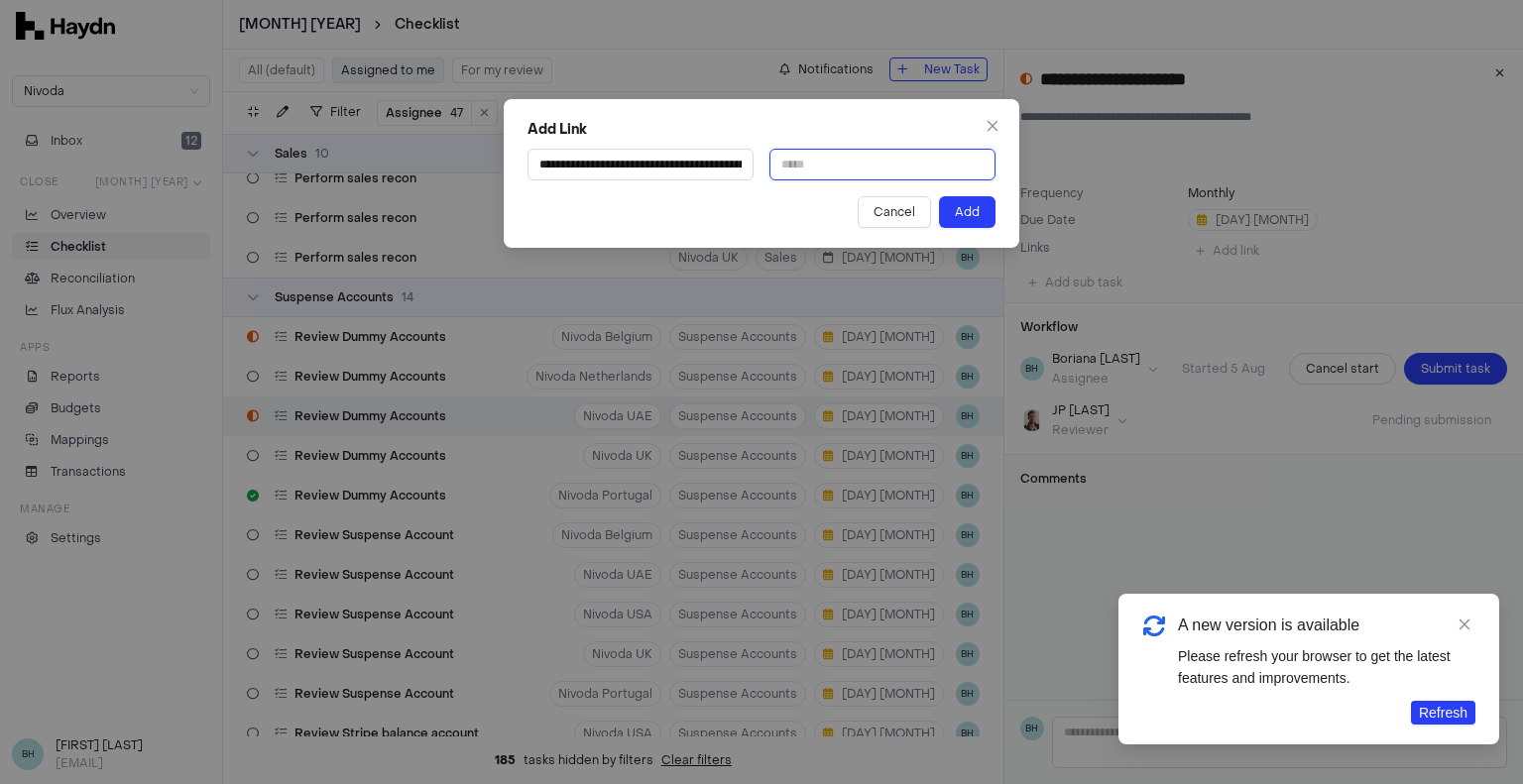 type on "**********" 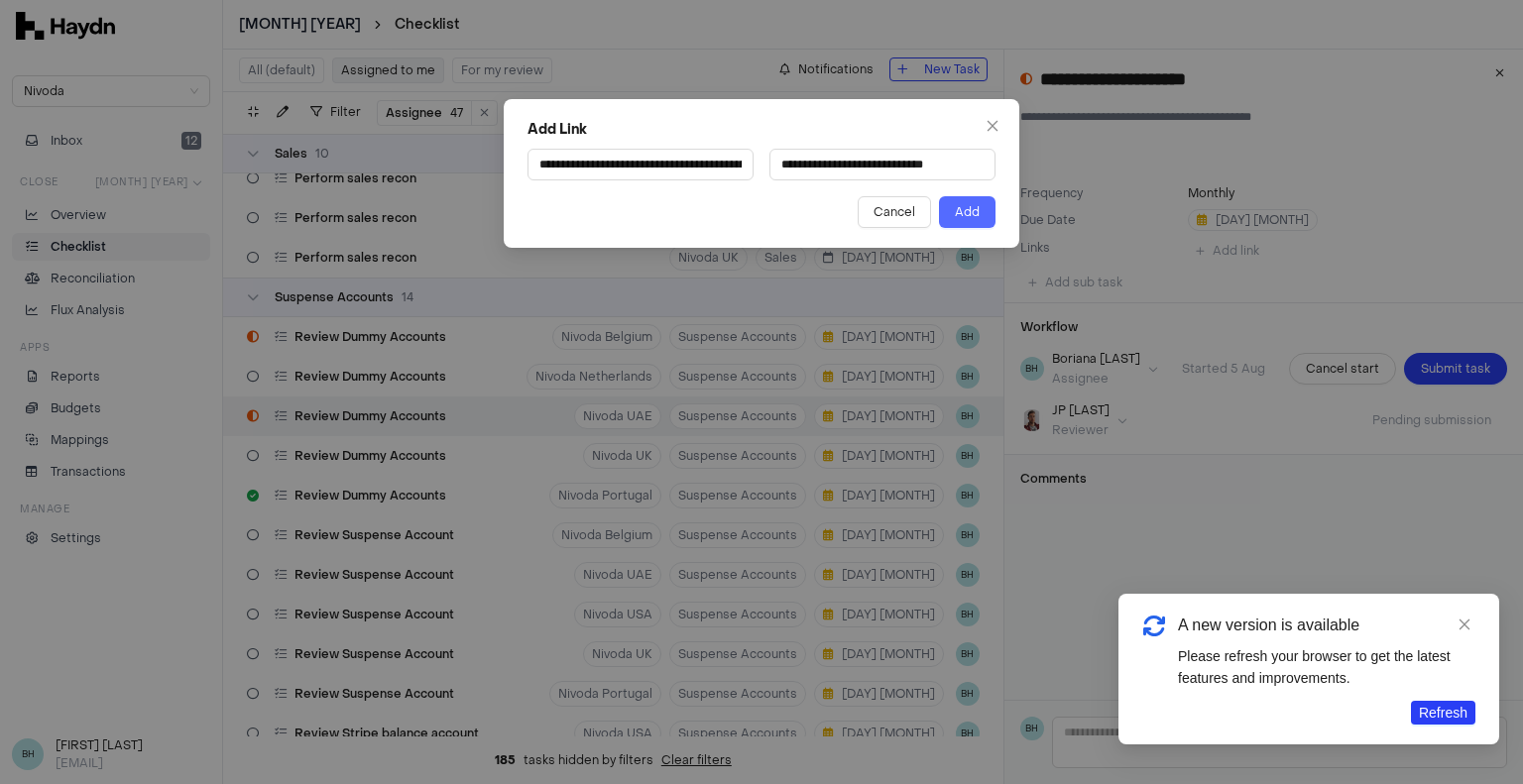 click on "Add" at bounding box center (967, 212) 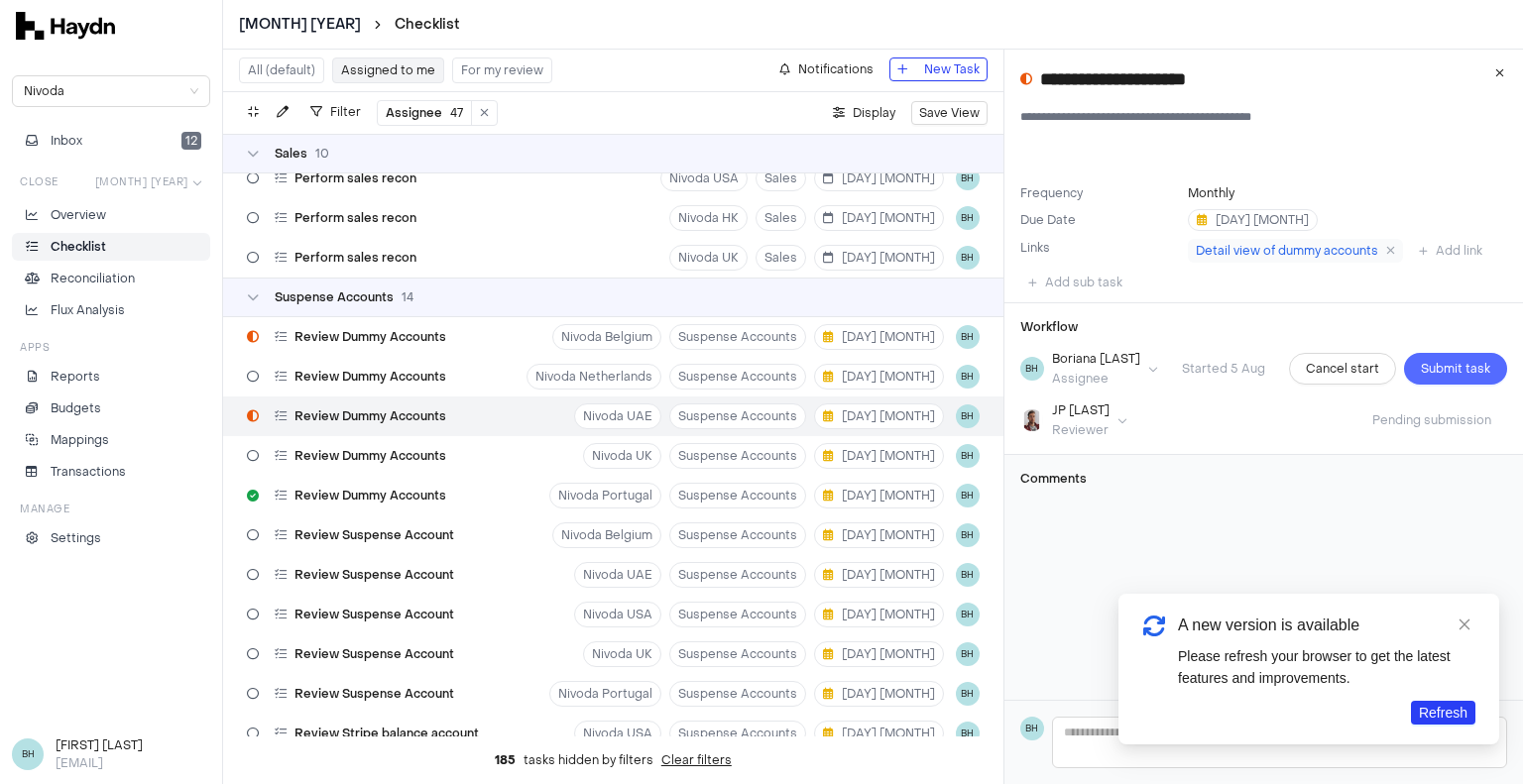 click on "Submit task" at bounding box center (1456, 369) 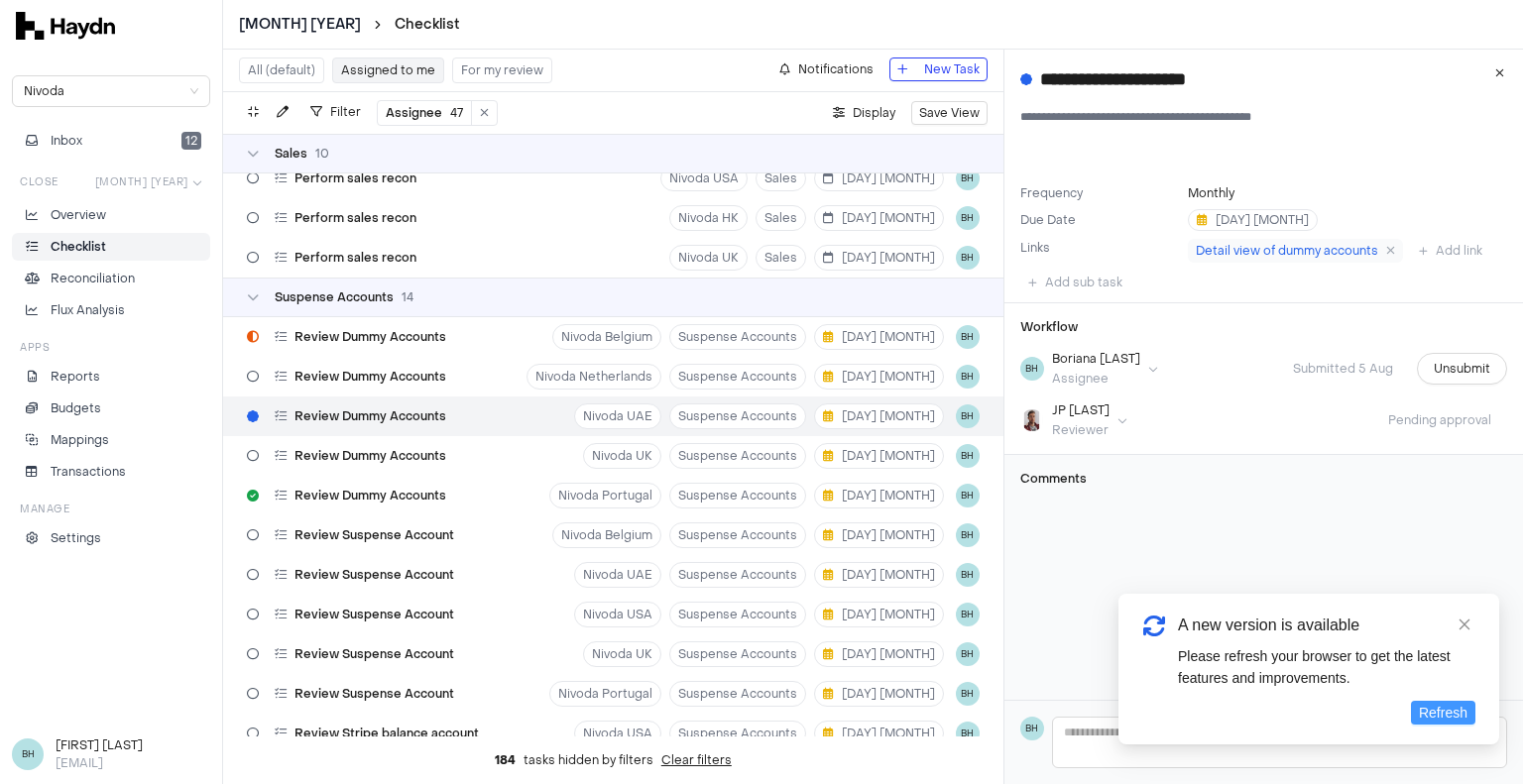 click on "Refresh" at bounding box center (1443, 713) 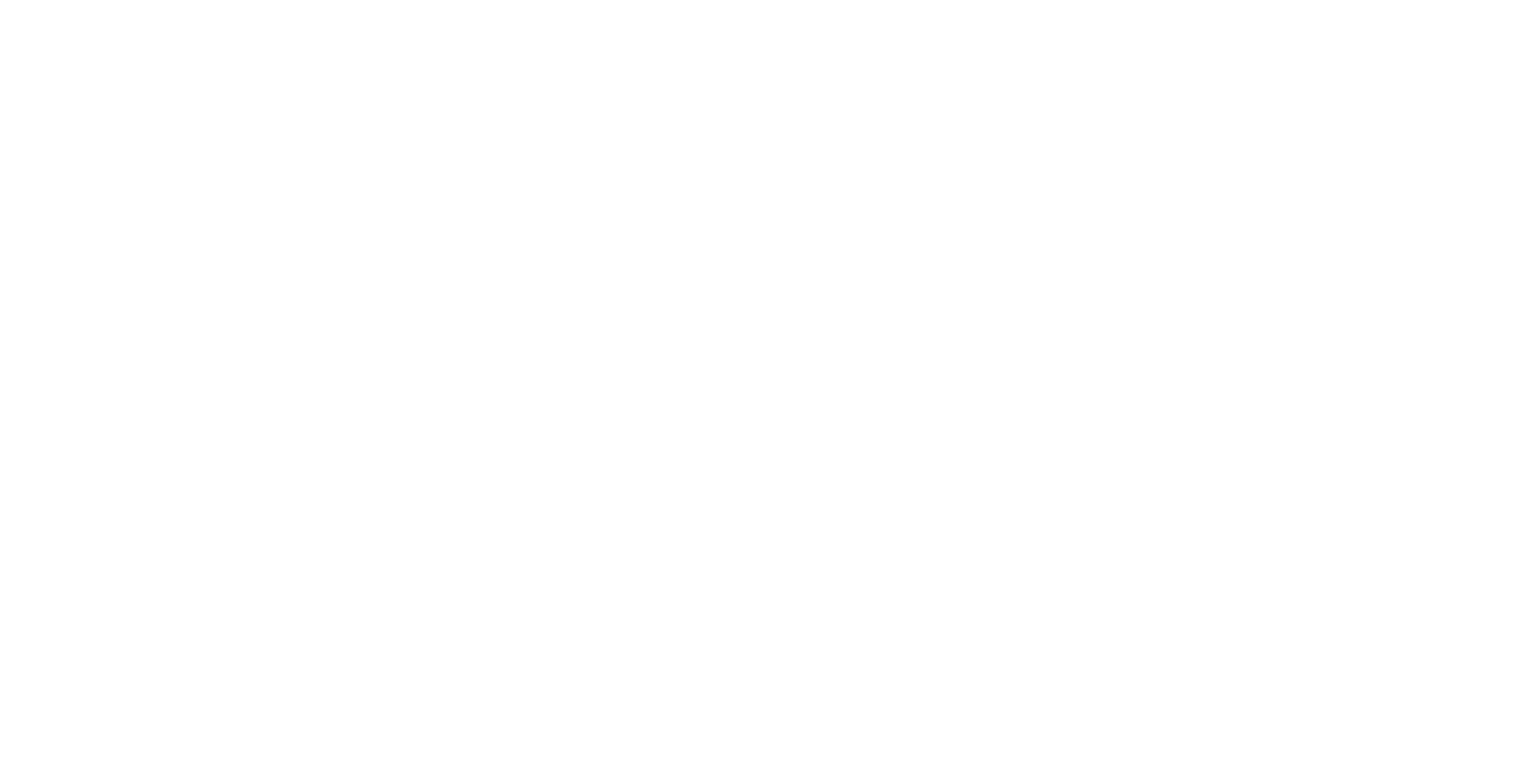 scroll, scrollTop: 0, scrollLeft: 0, axis: both 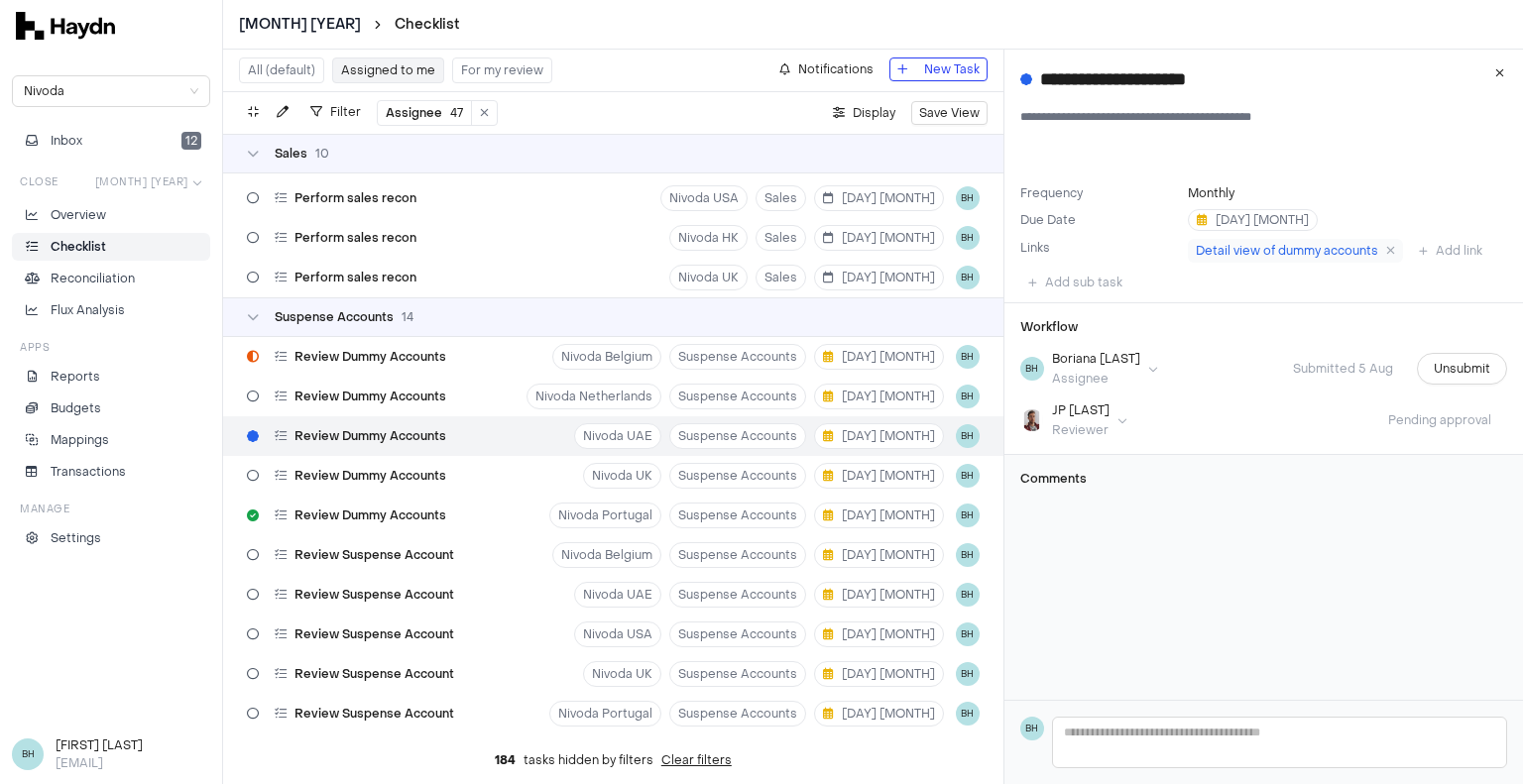 click on "[MONTH] [YEAR] Checklist Nivoda Inbox 12 Close [MONTH] [YEAR] Overview Checklist Reconciliation Flux Analysis Apps Reports Budgets Mappings Transactions Manage Settings BH [FIRST] [LAST] [EMAIL] All   (default) Assigned to me   For my review   Notifications New Task Filter Assignee 47 . Display Save View Bank Recs 3 Perform Bank Reconciliation 0 / 2 Nivoda UAE Bank Recs 11 [MONTH] [LAST] [BANK] [CURRENCY] Perform Bank Reconciliation Nivoda UAE Bank Recs 11 [MONTH] [LAST] [BANK] [CURRENCY] Perform Bank Reconciliation Nivoda UAE Bank Recs 11 [MONTH] [LAST] Fixed Assets 1 Prepare FAR Nivoda Consolidation (USD) Fixed Assets 13 [MONTH] [LAST] Intercompany 2 IC Matching Intercompany 22 [MONTH] [LAST] Intercompany Matrix Intercompany 22 [MONTH] [LAST] Open invoice review 3 Review Open Invoice Nivoda UAE Open invoice review 5 [MONTH] [LAST] Review Open Invoice Nivoda South Africa Open invoice review 5 [MONTH] [LAST] Review Open Invoice Nivoda UK Open invoice review 5 [MONTH] [LAST] Provisions 4 Provision for Lost Parcels  Provisions 4 [MONTH] [LAST] Provision for Bad Debts Provisions 4 [MONTH] [LAST] Provisions" at bounding box center (762, 392) 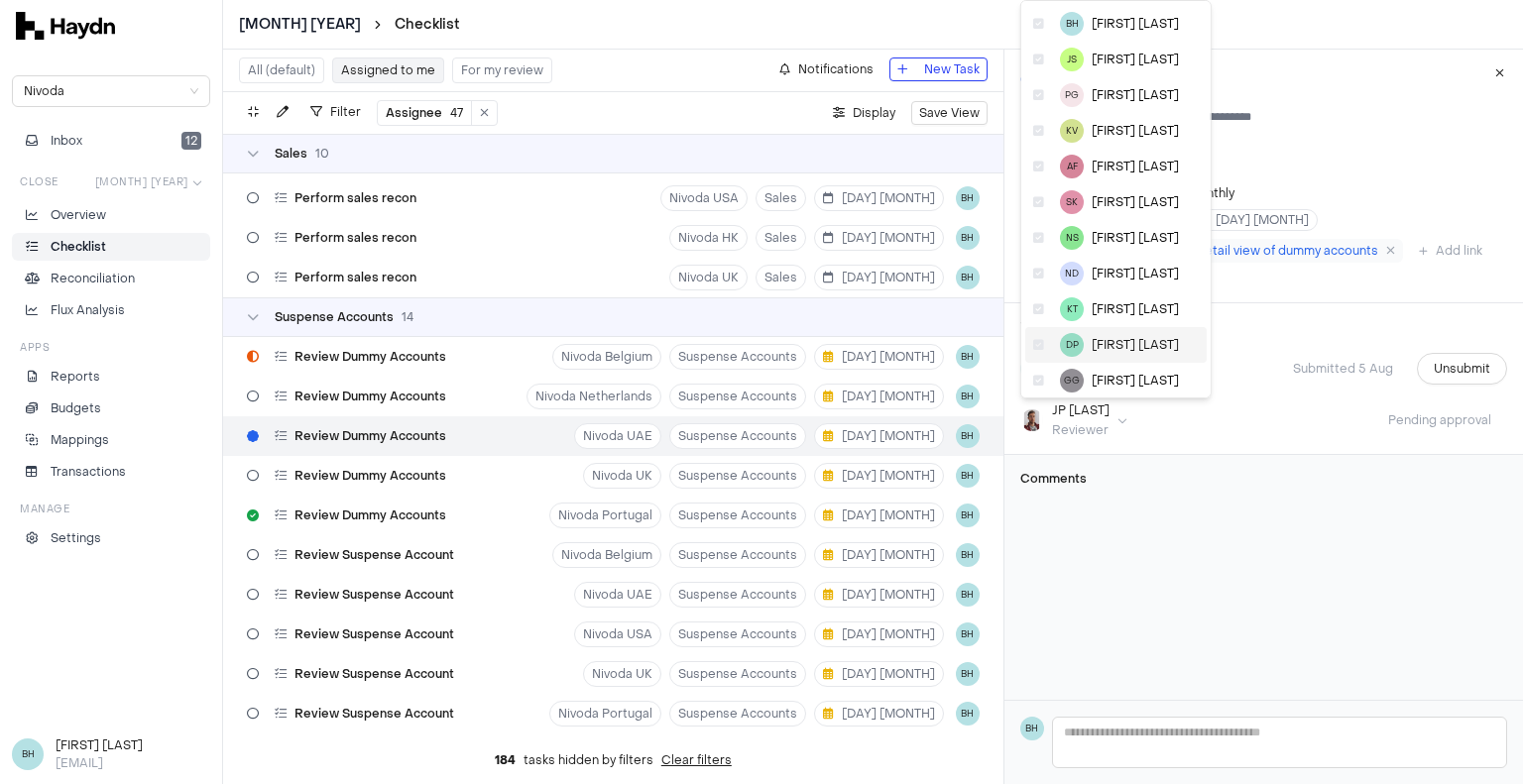 scroll, scrollTop: 0, scrollLeft: 0, axis: both 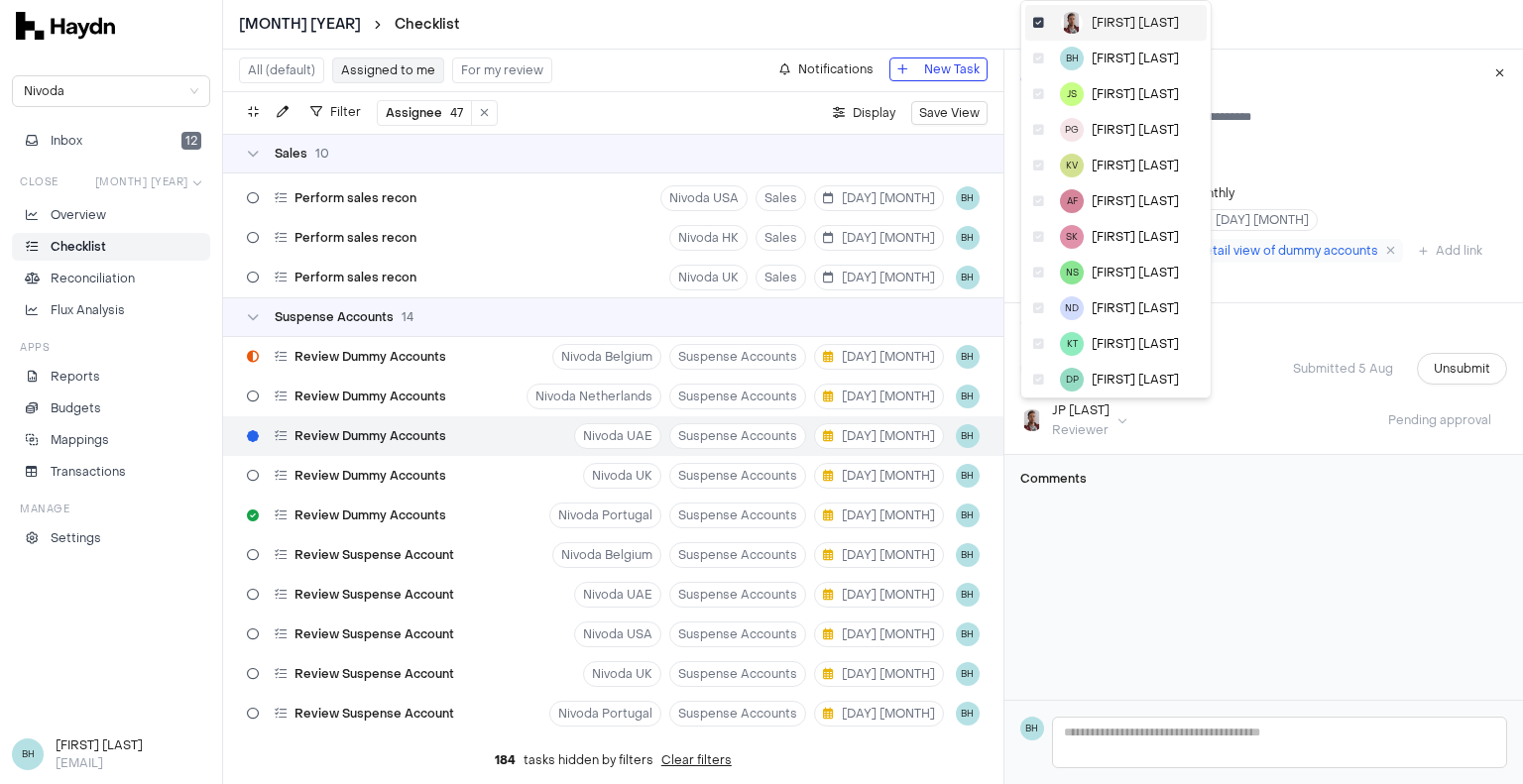 click on "[FIRST] [LAST]" at bounding box center [1115, 23] 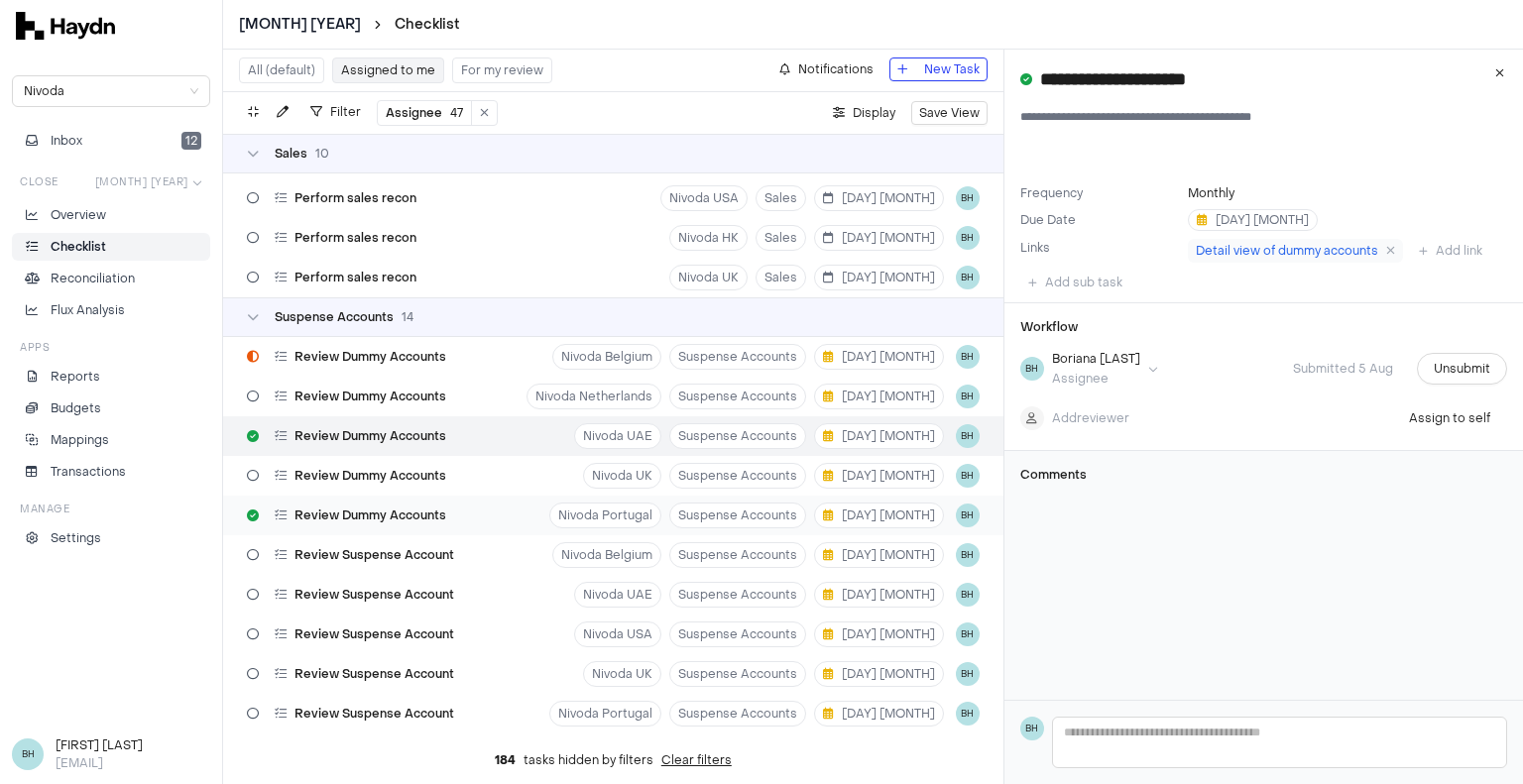 click on "Review Dummy Accounts" at bounding box center [370, 515] 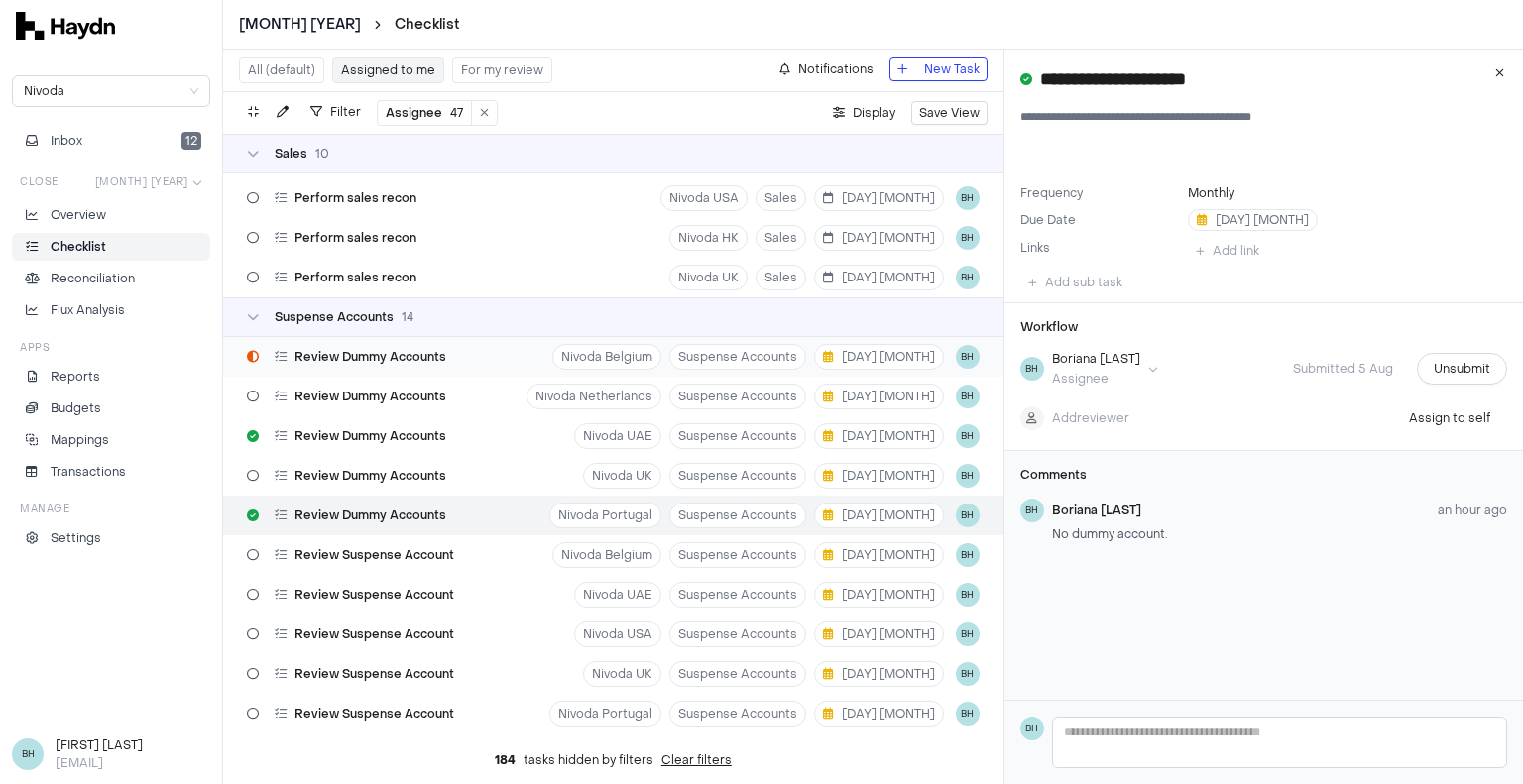 click on "Review Dummy Accounts" at bounding box center (370, 357) 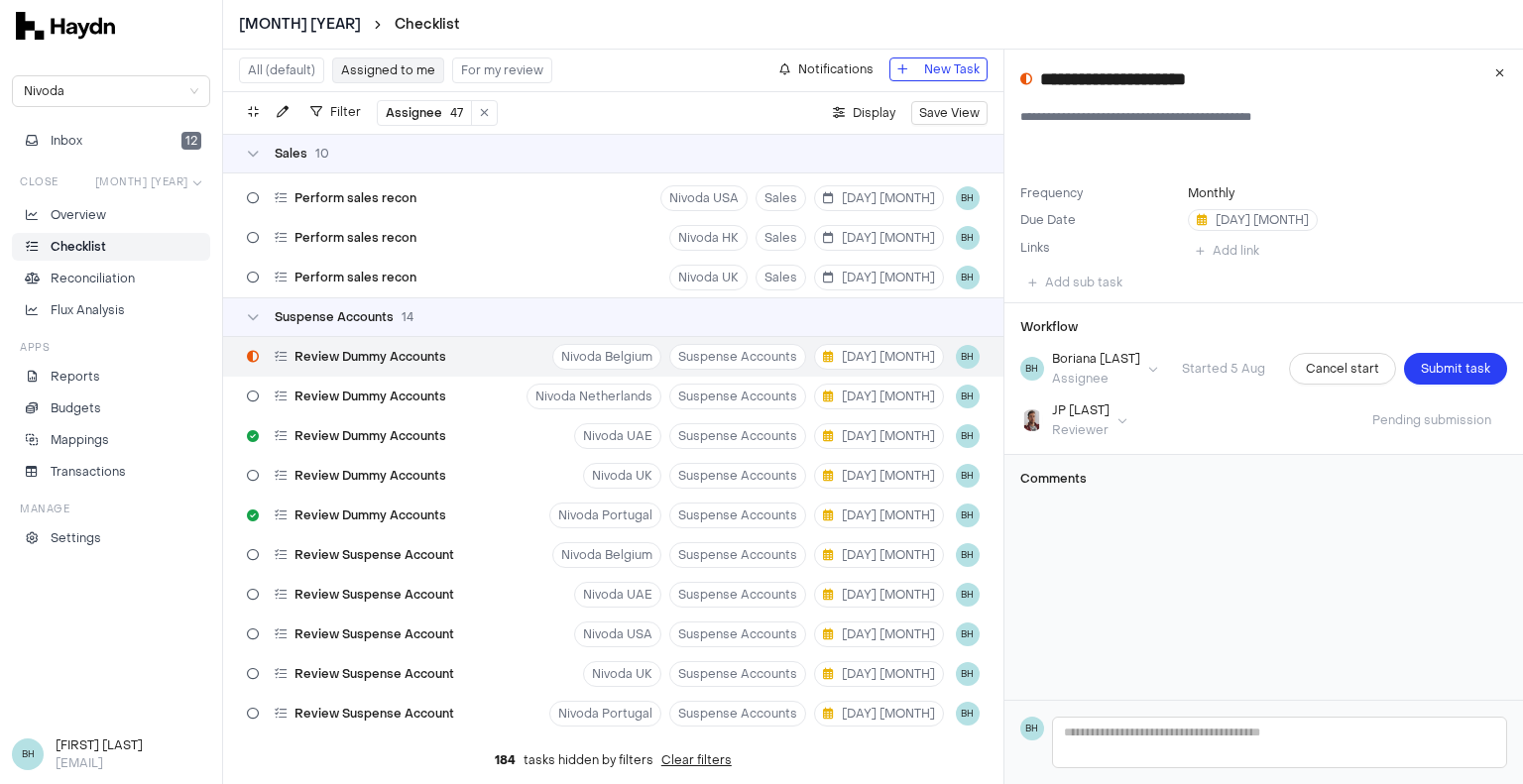 click on "[MONTH] [YEAR] Checklist Nivoda Inbox 12 Close [MONTH] [YEAR] Overview Checklist Reconciliation Flux Analysis Apps Reports Budgets Mappings Transactions Manage Settings BH [FIRST] [LAST] [EMAIL] All   (default) Assigned to me   For my review   Notifications New Task Filter Assignee 47 . Display Save View Bank Recs 3 Perform Bank Reconciliation 0 / 2 Nivoda UAE Bank Recs 11 [MONTH] [LAST] [BANK] [CURRENCY] Perform Bank Reconciliation Nivoda UAE Bank Recs 11 [MONTH] [LAST] [BANK] [CURRENCY] Perform Bank Reconciliation Nivoda UAE Bank Recs 11 [MONTH] [LAST] Fixed Assets 1 Prepare FAR Nivoda Consolidation (USD) Fixed Assets 13 [MONTH] [LAST] Intercompany 2 IC Matching Intercompany 22 [MONTH] [LAST] Intercompany Matrix Intercompany 22 [MONTH] [LAST] Open invoice review 3 Review Open Invoice Nivoda UAE Open invoice review 5 [MONTH] [LAST] Review Open Invoice Nivoda South Africa Open invoice review 5 [MONTH] [LAST] Review Open Invoice Nivoda UK Open invoice review 5 [MONTH] [LAST] Provisions 4 Provision for Lost Parcels  Provisions 4 [MONTH] [LAST] Provision for Bad Debts Provisions 4 [MONTH] [LAST] Provisions" at bounding box center [762, 392] 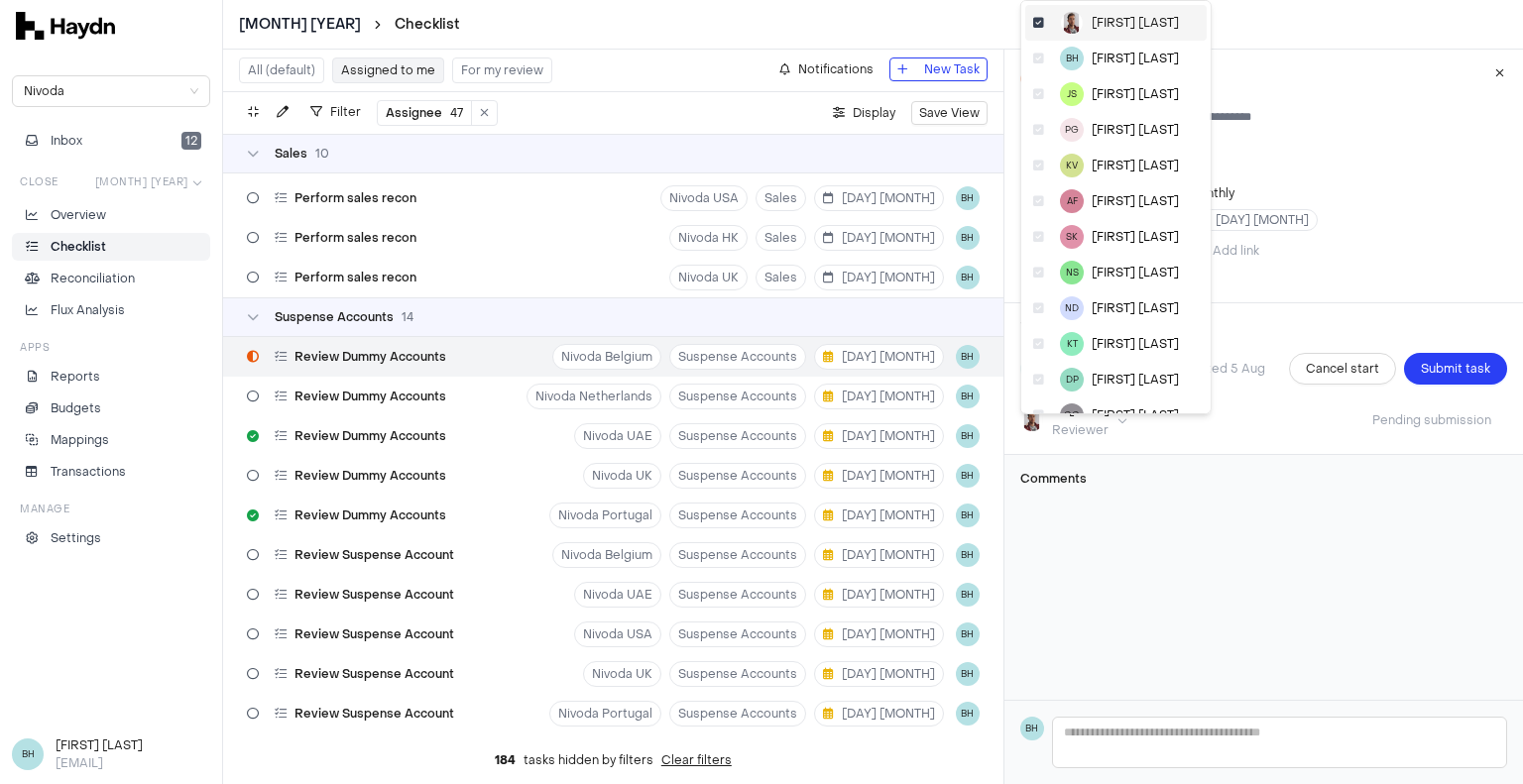click on "[FIRST] [LAST]" at bounding box center [1115, 23] 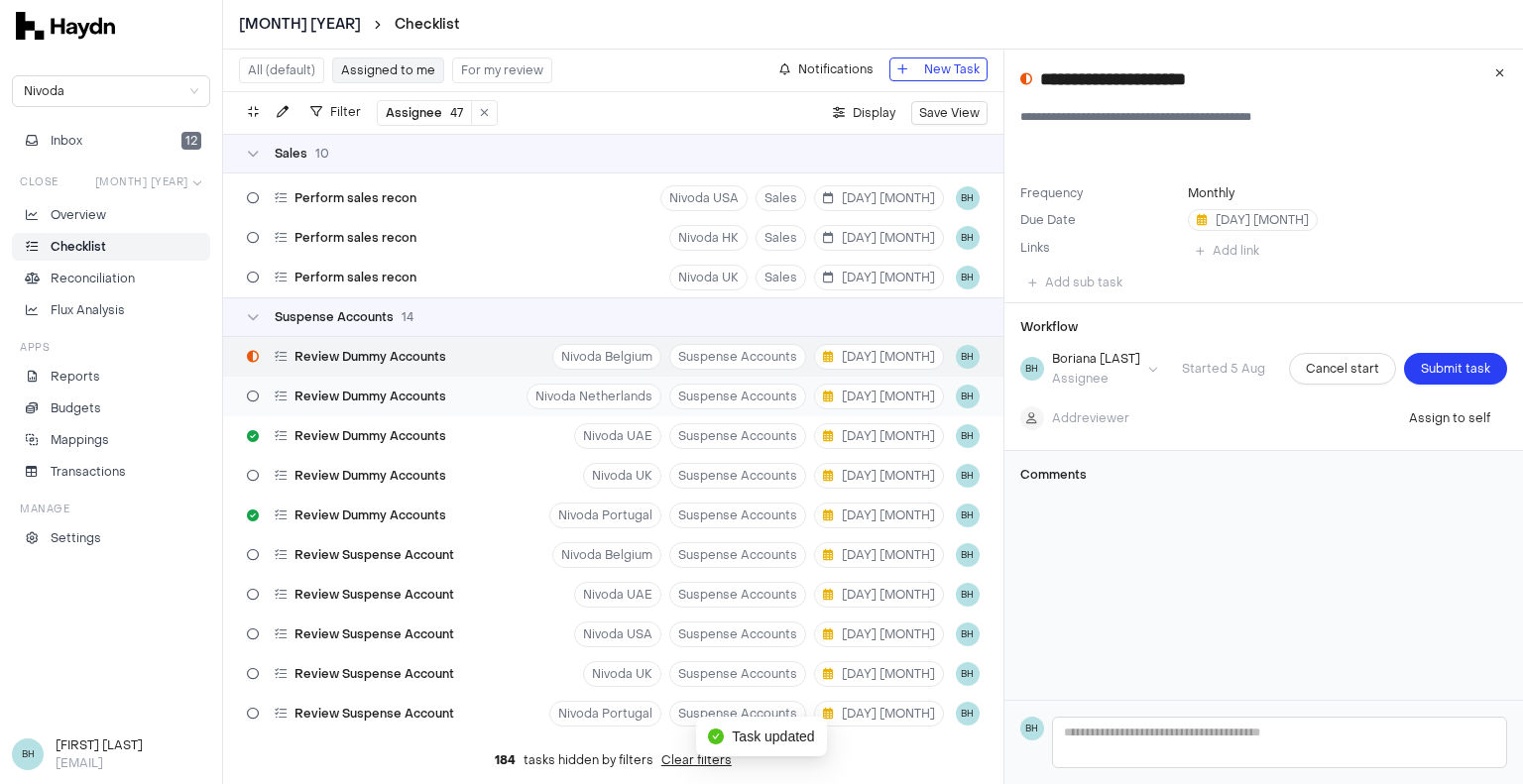 click on "Review Dummy Accounts" at bounding box center [346, 396] 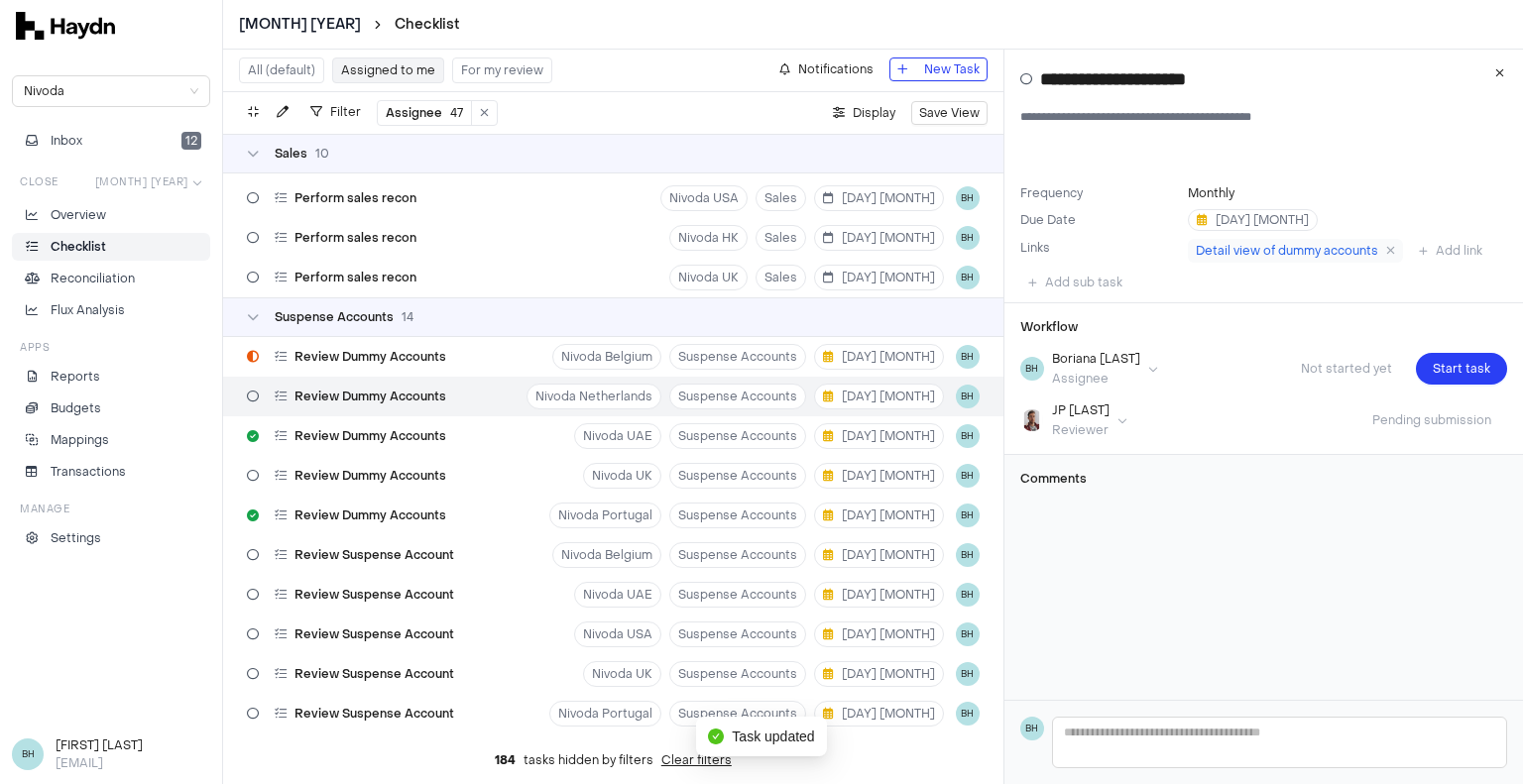 click on "[MONTH] [YEAR] Checklist Nivoda Inbox 12 Close [MONTH] [YEAR] Overview Checklist Reconciliation Flux Analysis Apps Reports Budgets Mappings Transactions Manage Settings BH [FIRST] [LAST] [EMAIL] All   (default) Assigned to me   For my review   Notifications New Task Filter Assignee 47 . Display Save View Bank Recs 3 Perform Bank Reconciliation 0 / 2 Nivoda UAE Bank Recs 11 [MONTH] [LAST] [BANK] [CURRENCY] Perform Bank Reconciliation Nivoda UAE Bank Recs 11 [MONTH] [LAST] [BANK] [CURRENCY] Perform Bank Reconciliation Nivoda UAE Bank Recs 11 [MONTH] [LAST] Fixed Assets 1 Prepare FAR Nivoda Consolidation (USD) Fixed Assets 13 [MONTH] [LAST] Intercompany 2 IC Matching Intercompany 22 [MONTH] [LAST] Intercompany Matrix Intercompany 22 [MONTH] [LAST] Open invoice review 3 Review Open Invoice Nivoda UAE Open invoice review 5 [MONTH] [LAST] Review Open Invoice Nivoda South Africa Open invoice review 5 [MONTH] [LAST] Review Open Invoice Nivoda UK Open invoice review 5 [MONTH] [LAST] Provisions 4 Provision for Lost Parcels  Provisions 4 [MONTH] [LAST] Provision for Bad Debts Provisions 4 [MONTH] [LAST] Provisions" at bounding box center [762, 392] 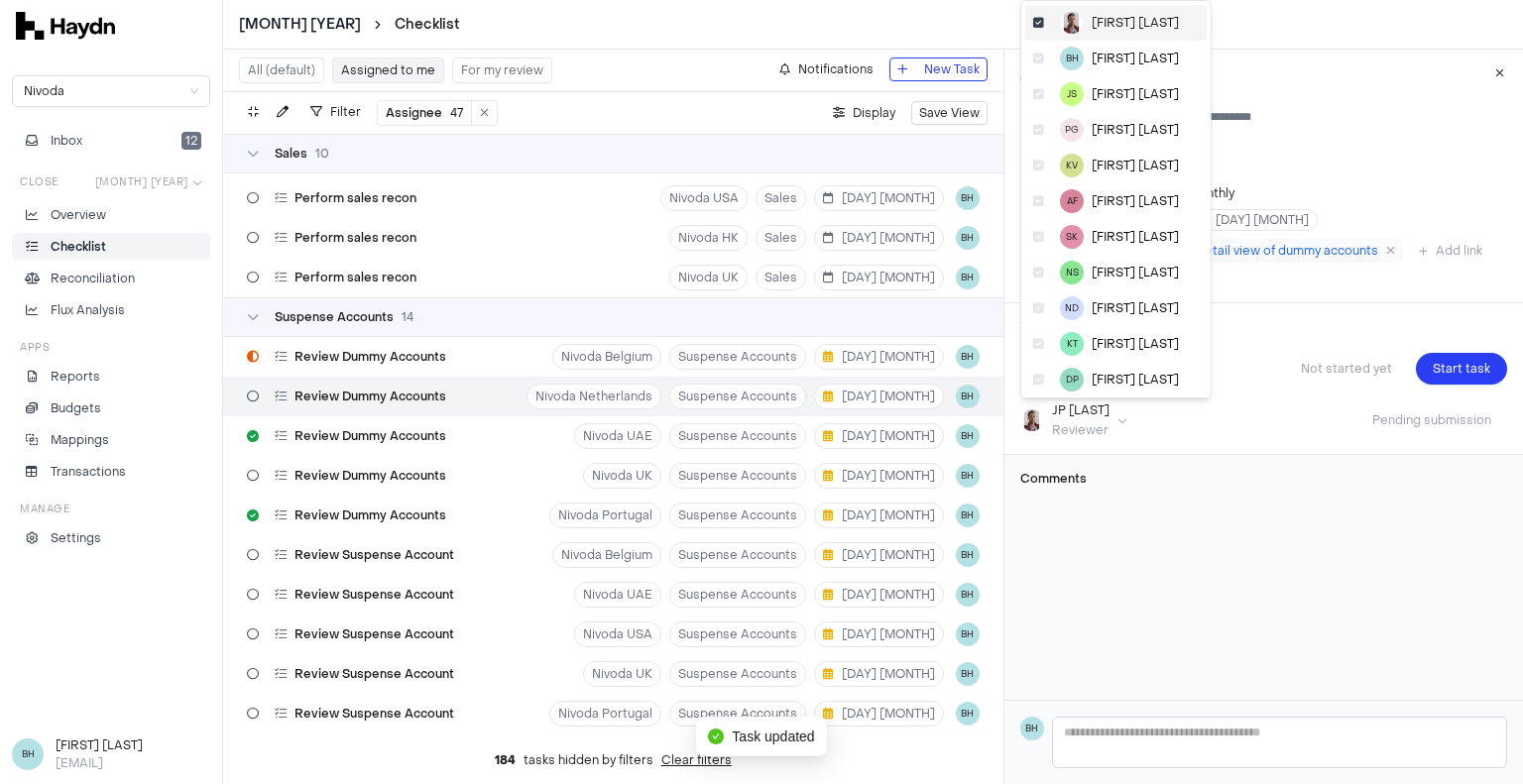 click on "[FIRST] [LAST]" at bounding box center [1115, 23] 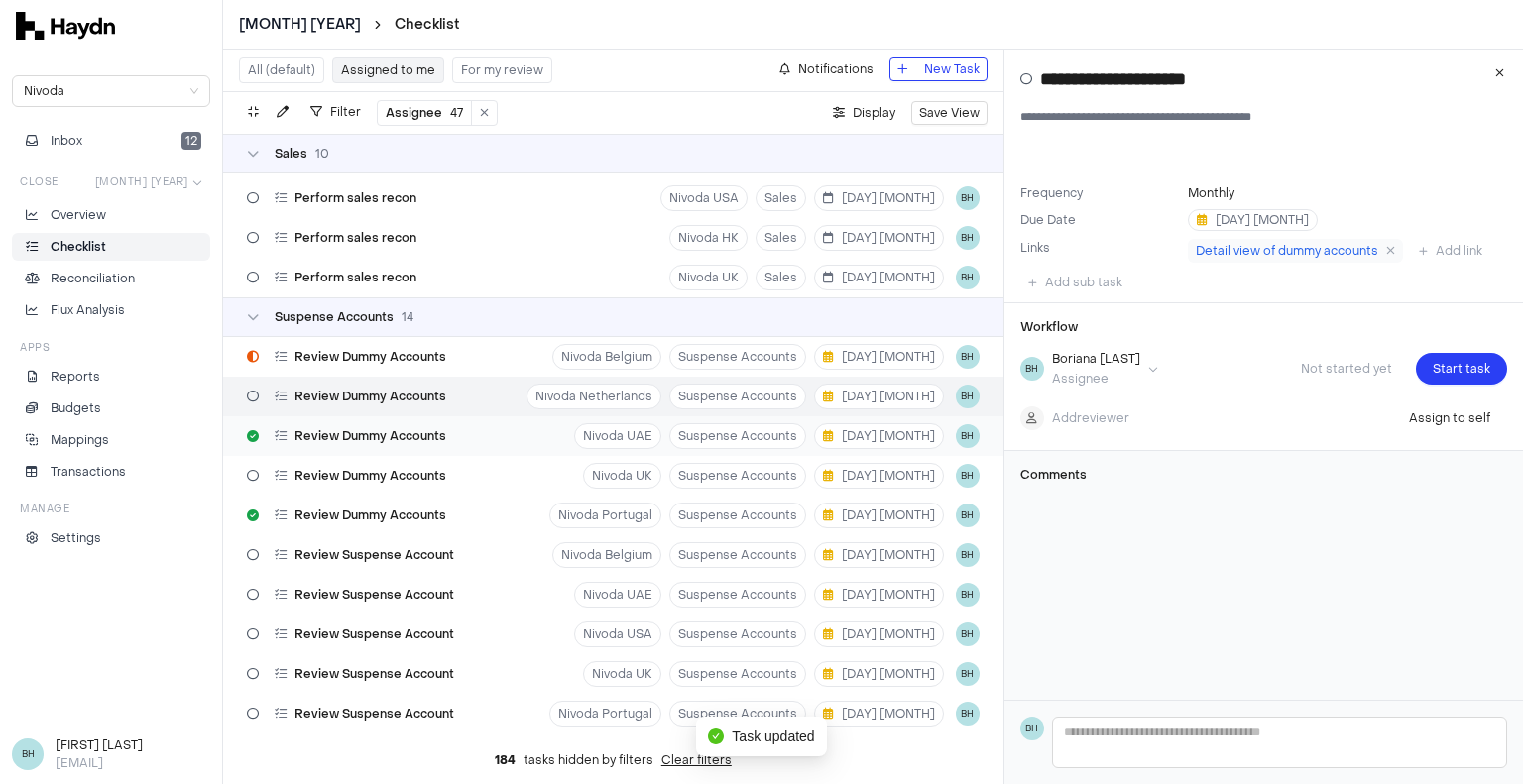 click on "Review Dummy Accounts" at bounding box center (370, 436) 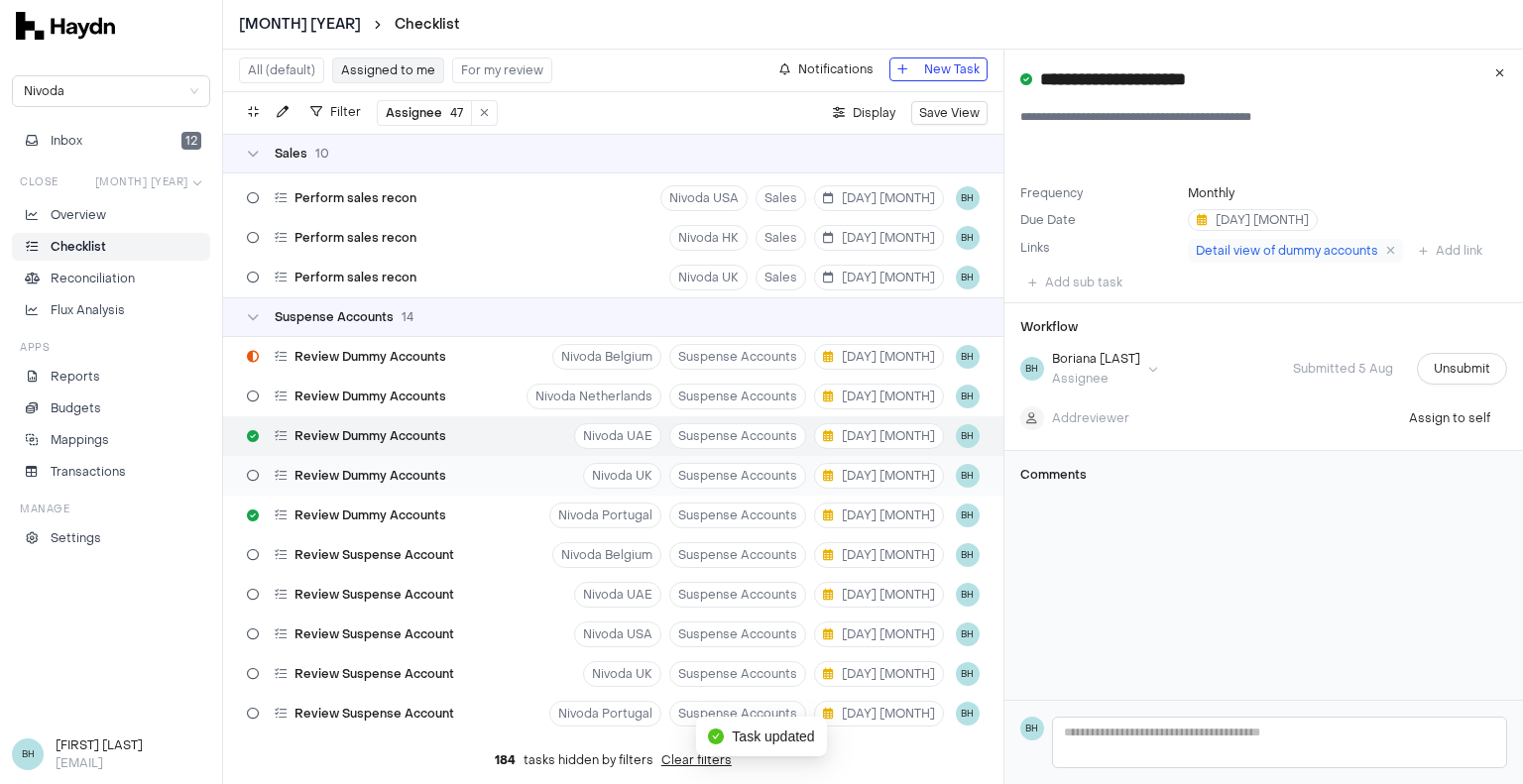 click on "Review Dummy Accounts" at bounding box center (370, 476) 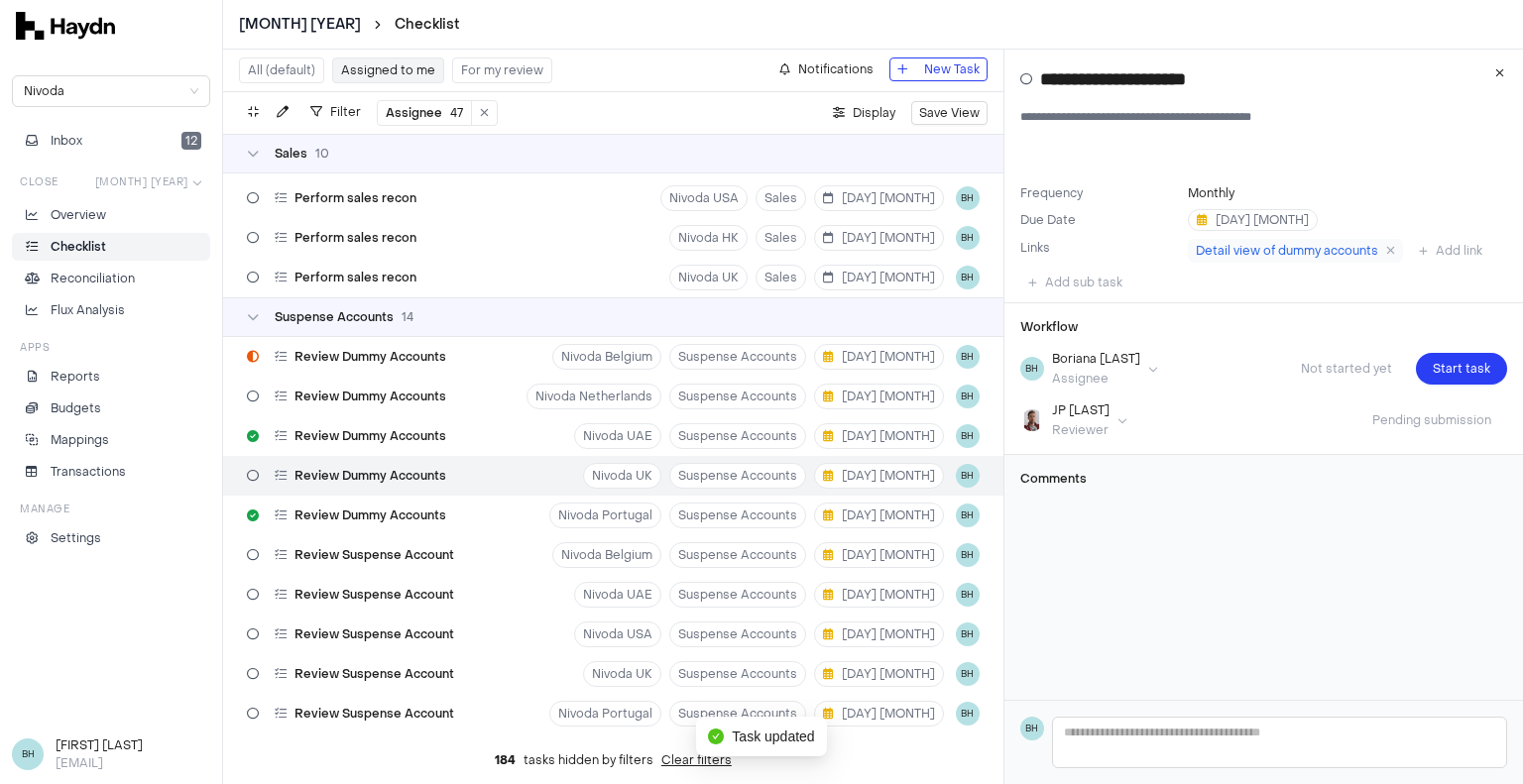 click on "[MONTH] [YEAR] Checklist Nivoda Inbox 12 Close [MONTH] [YEAR] Overview Checklist Reconciliation Flux Analysis Apps Reports Budgets Mappings Transactions Manage Settings BH [FIRST] [LAST] [EMAIL] All   (default) Assigned to me   For my review   Notifications New Task Filter Assignee 47 . Display Save View Bank Recs 3 Perform Bank Reconciliation 0 / 2 Nivoda UAE Bank Recs 11 [MONTH] [LAST] [BANK] [CURRENCY] Perform Bank Reconciliation Nivoda UAE Bank Recs 11 [MONTH] [LAST] [BANK] [CURRENCY] Perform Bank Reconciliation Nivoda UAE Bank Recs 11 [MONTH] [LAST] Fixed Assets 1 Prepare FAR Nivoda Consolidation (USD) Fixed Assets 13 [MONTH] [LAST] Intercompany 2 IC Matching Intercompany 22 [MONTH] [LAST] Intercompany Matrix Intercompany 22 [MONTH] [LAST] Open invoice review 3 Review Open Invoice Nivoda UAE Open invoice review 5 [MONTH] [LAST] Review Open Invoice Nivoda South Africa Open invoice review 5 [MONTH] [LAST] Review Open Invoice Nivoda UK Open invoice review 5 [MONTH] [LAST] Provisions 4 Provision for Lost Parcels  Provisions 4 [MONTH] [LAST] Provision for Bad Debts Provisions 4 [MONTH] [LAST] Provisions" at bounding box center [762, 392] 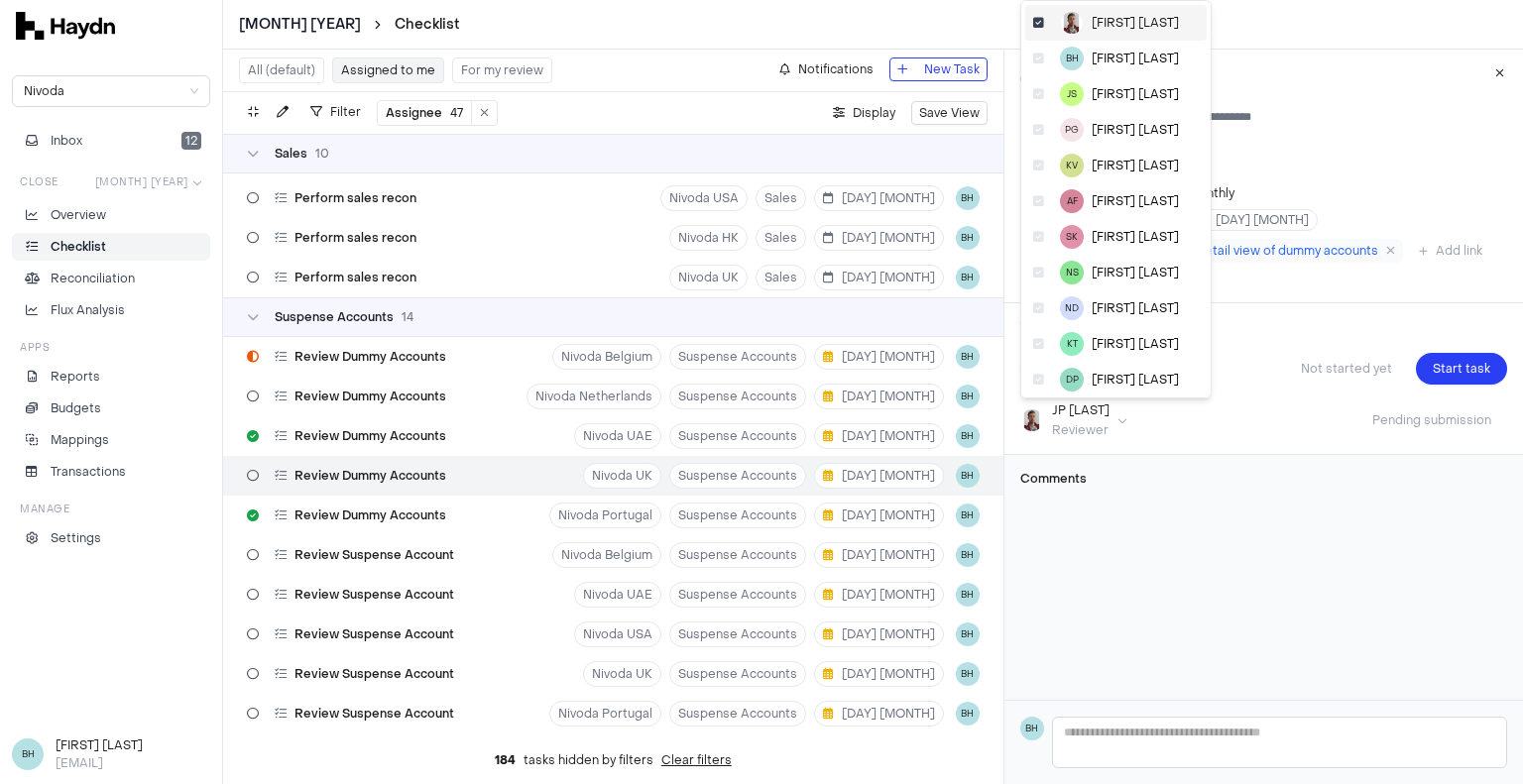 click on "[FIRST] [LAST]" at bounding box center (1115, 23) 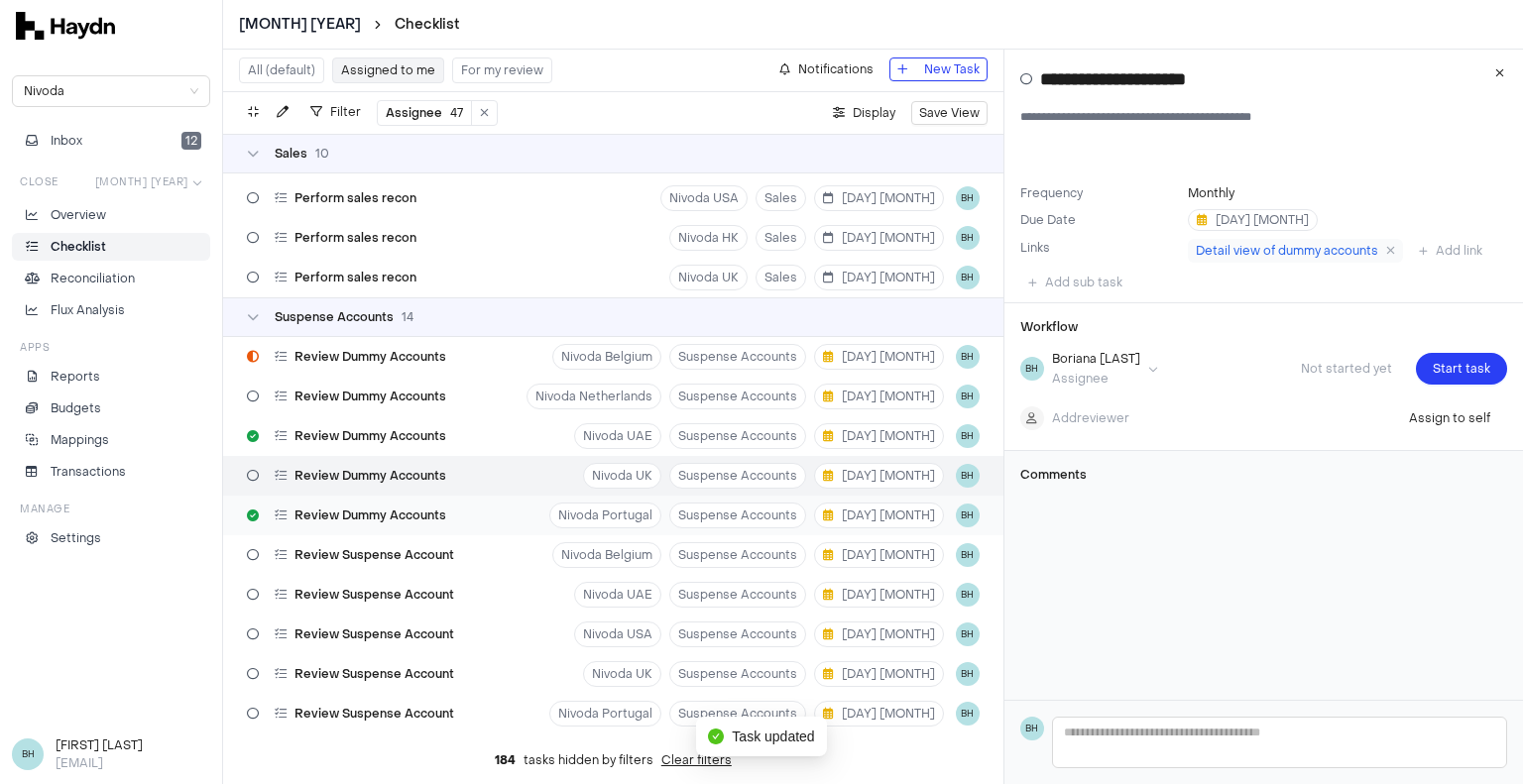 click on "Review Dummy Accounts Nivoda Portugal Suspense Accounts 7 [MONTH] [LAST]" at bounding box center [613, 515] 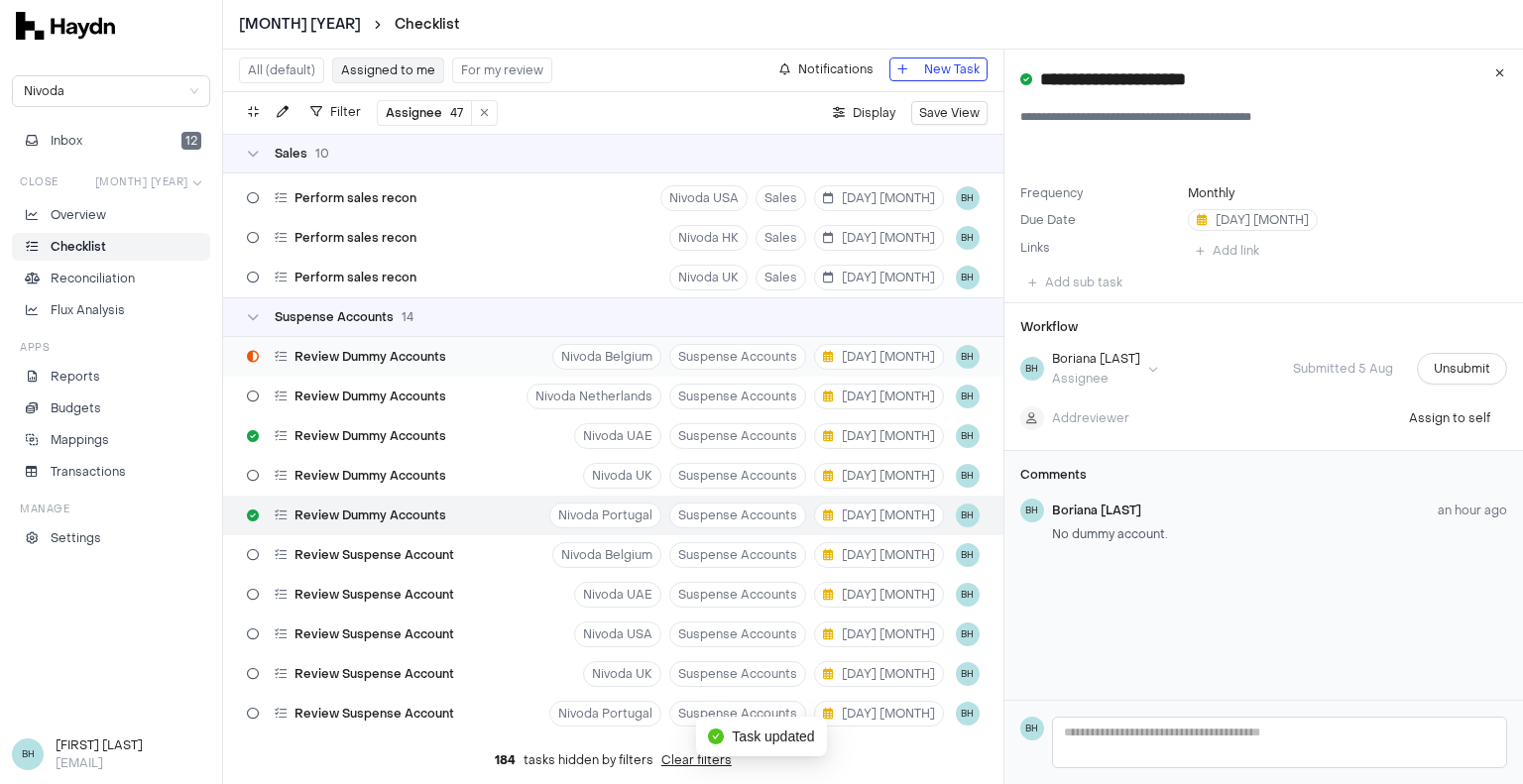 click on "Review Dummy Accounts" at bounding box center (370, 357) 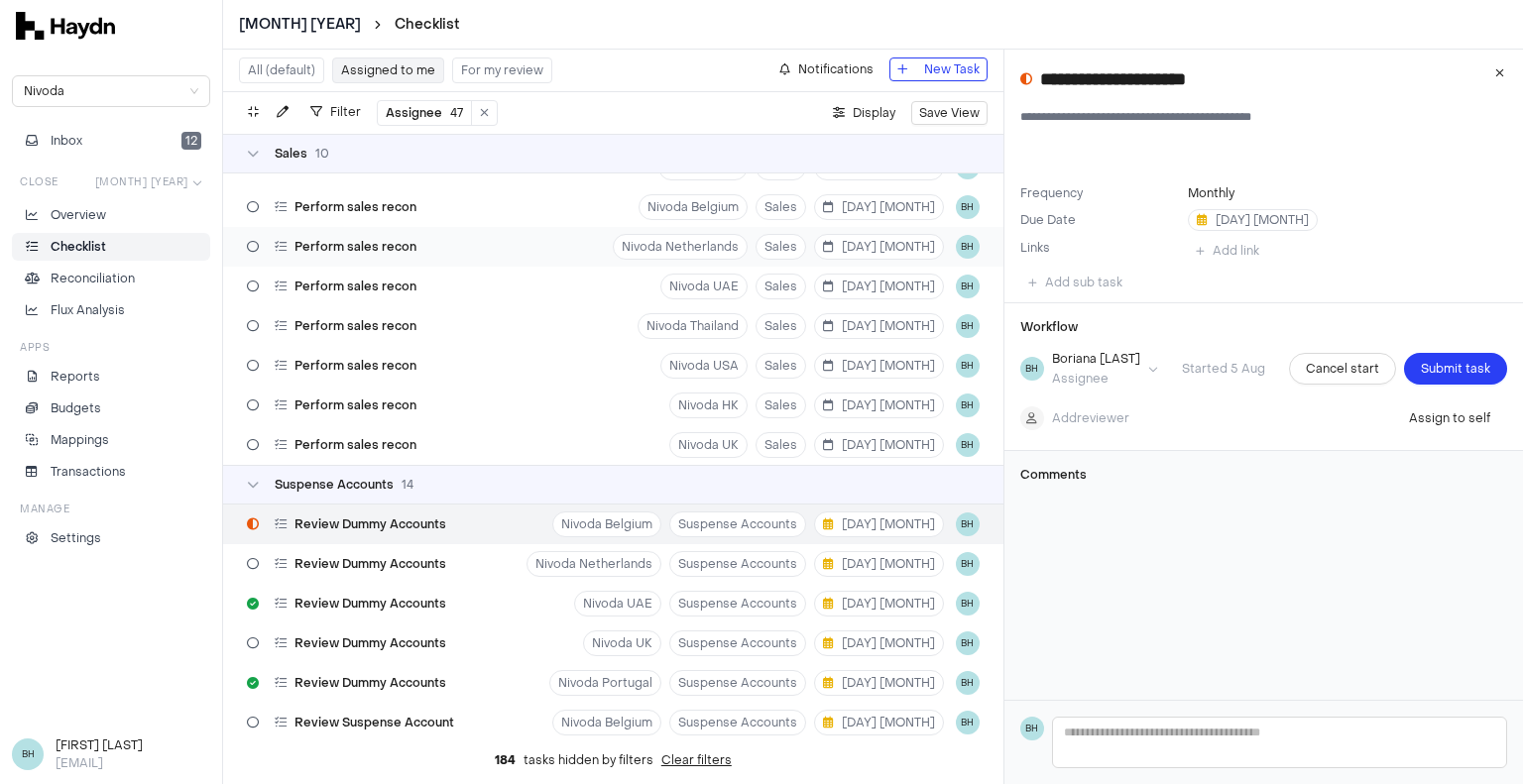 scroll, scrollTop: 1161, scrollLeft: 0, axis: vertical 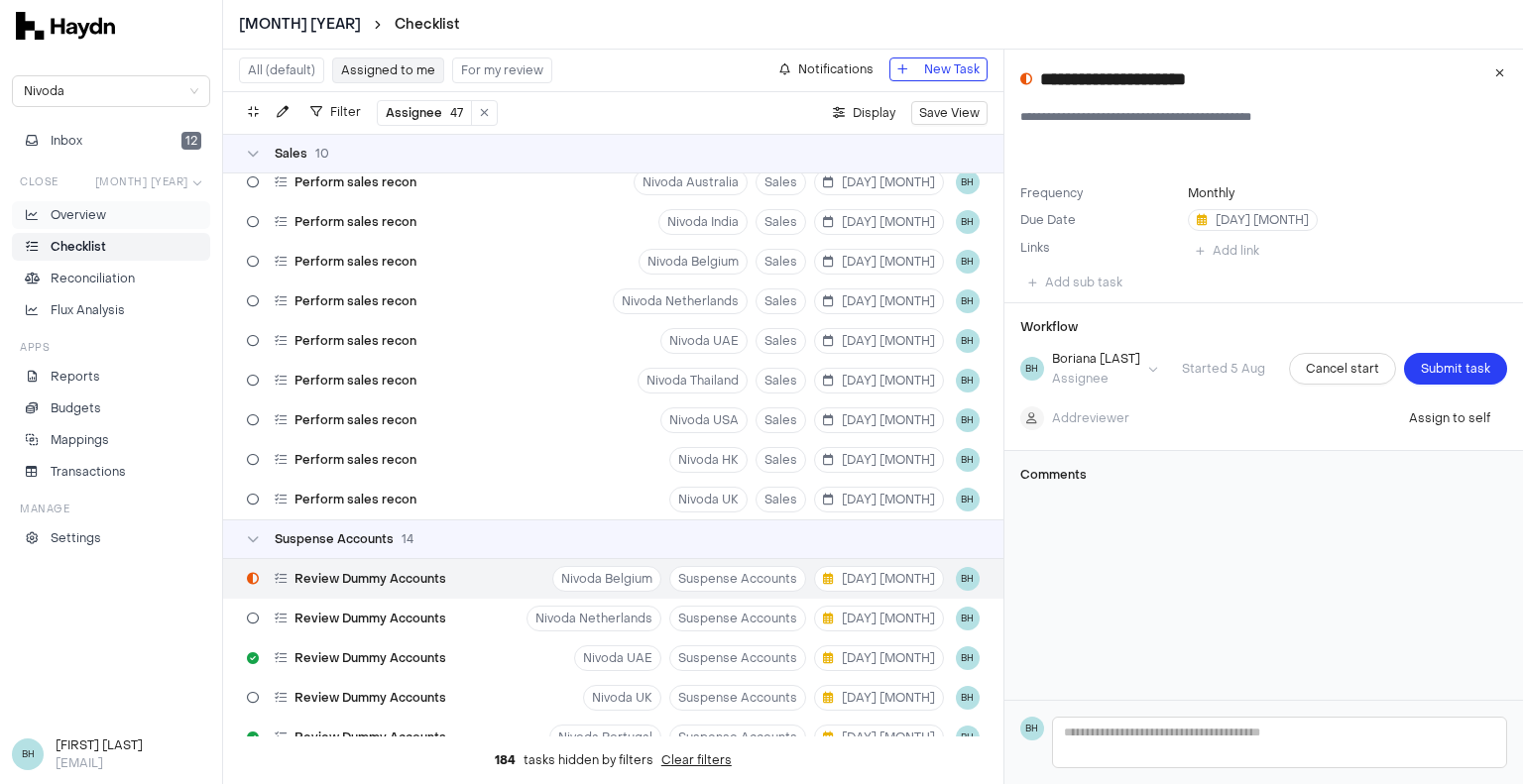 click on "Overview" at bounding box center [111, 215] 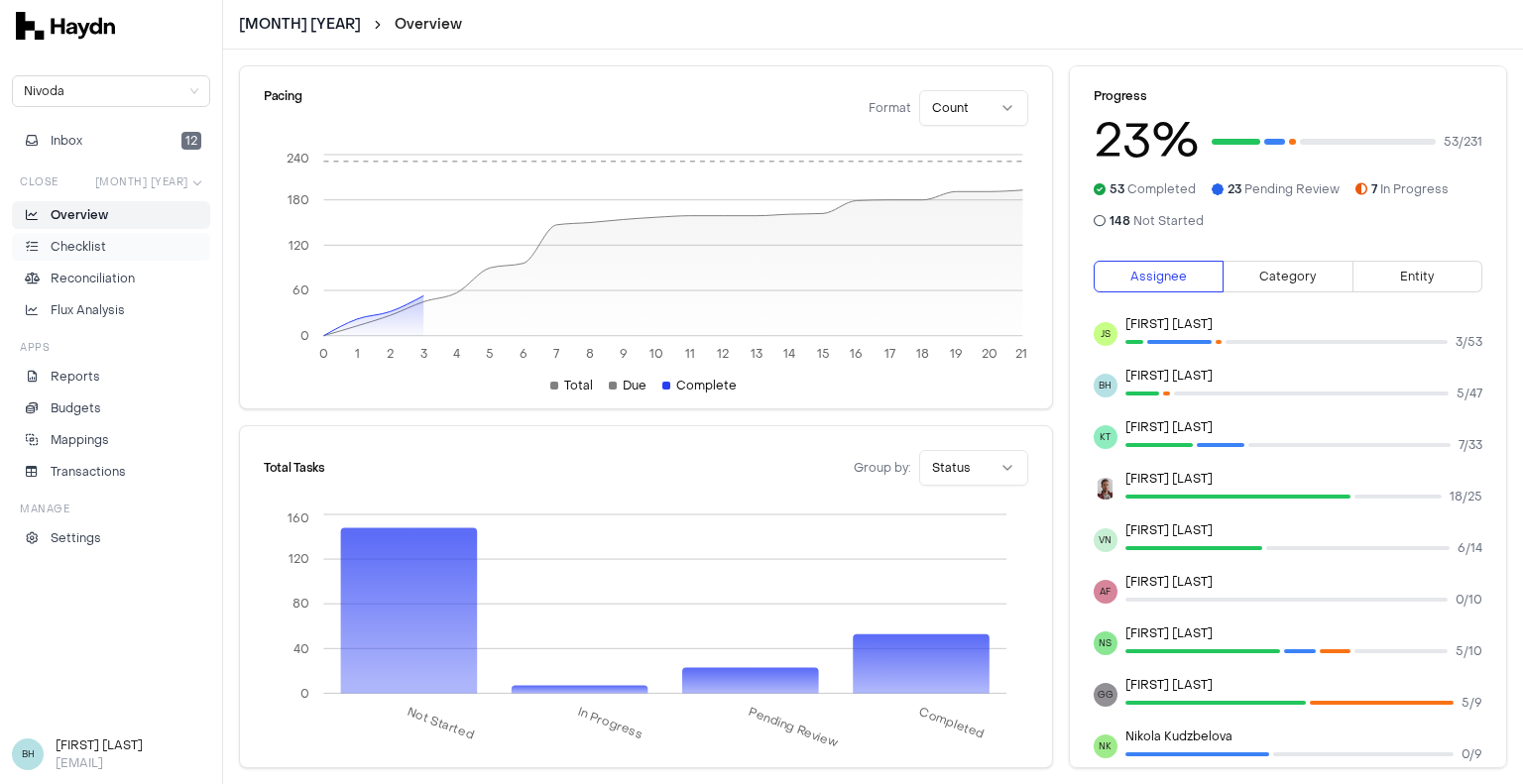 click on "Checklist" at bounding box center [111, 247] 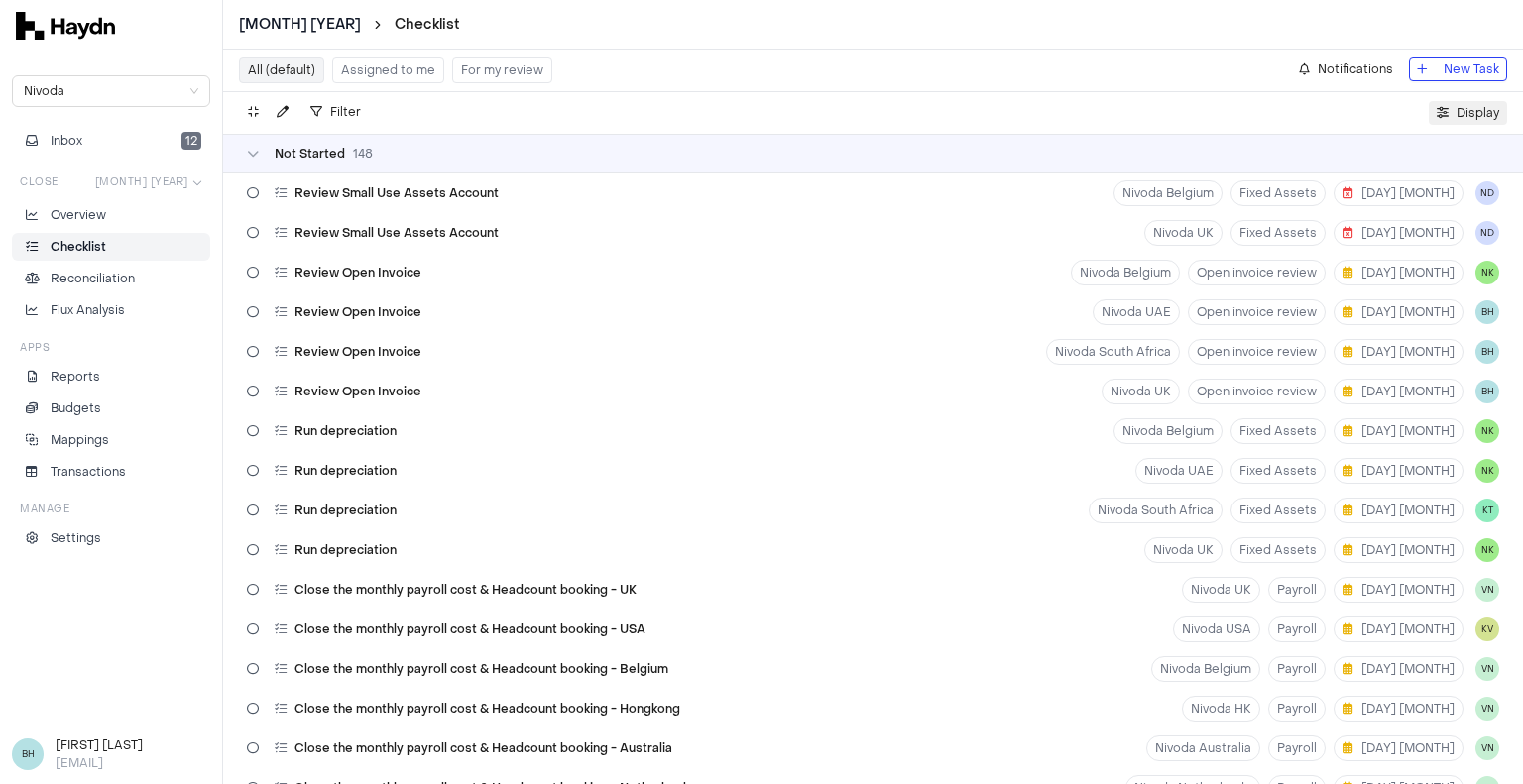 click on "Display" at bounding box center [1477, 113] 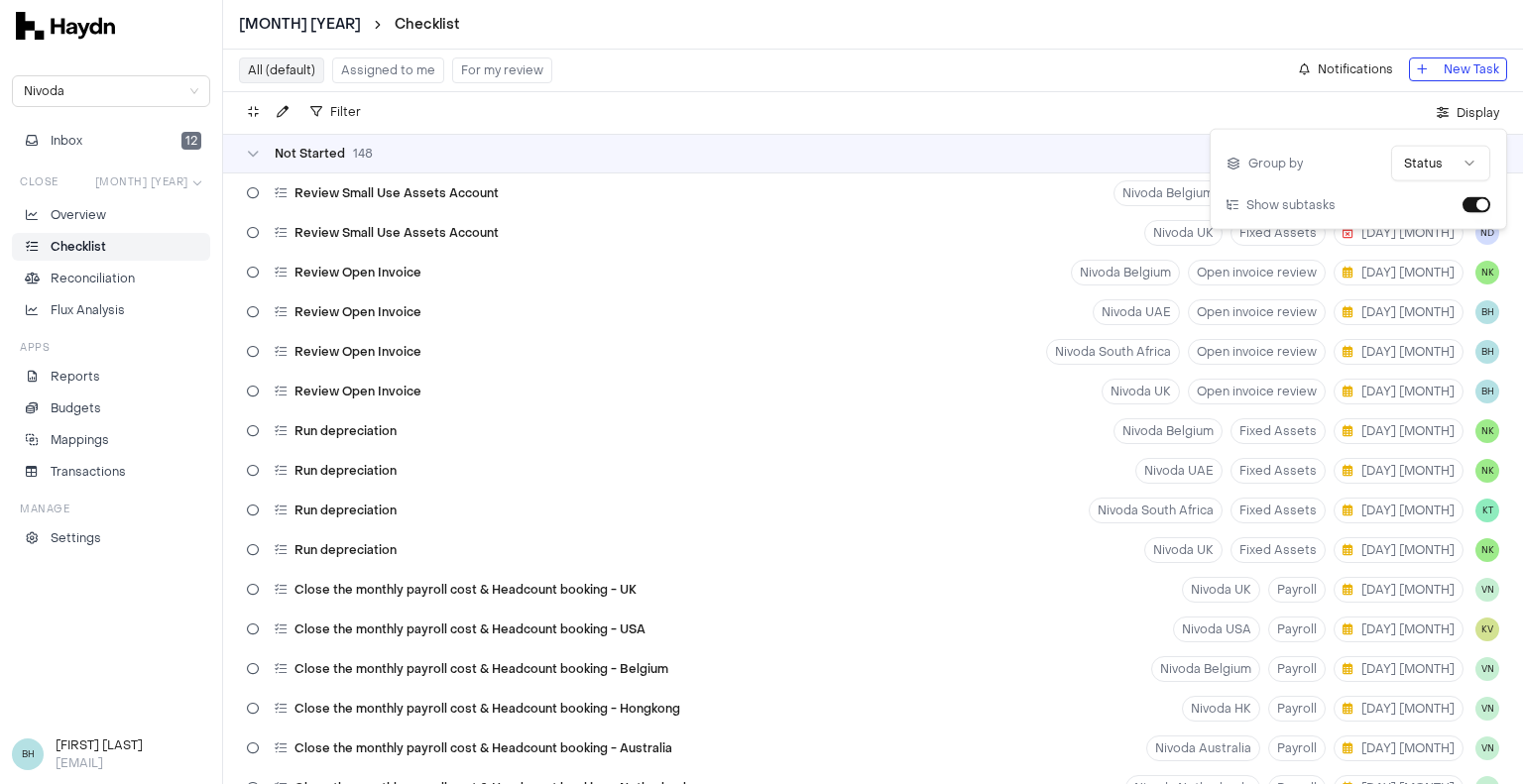 click on "[MONTH] [YEAR] Checklist Nivoda Inbox 12 Close [MONTH] [YEAR] Overview Checklist Reconciliation Flux Analysis Apps Reports Budgets Mappings Transactions Manage Settings BH [FIRST] [LAST] [EMAIL] All   (default) Assigned to me   For my review   Notifications New Task Filter . Display Not Started 148 Review Small Use Assets Account Nivoda Belgium Fixed Assets 4 [MONTH] [LAST] ND Review Small Use Assets Account Nivoda UK Fixed Assets 4 [MONTH] [LAST] ND Review Open Invoice Nivoda Belgium Open invoice review 5 [MONTH] [LAST] NK Review Open Invoice Nivoda UAE Open invoice review 5 [MONTH] [LAST] BH Review Open Invoice Nivoda UK Open invoice review 5 [MONTH] [LAST] BH Review Open Invoice Nivoda South Africa Open invoice review 5 [MONTH] [LAST] BH Run depreciation Nivoda Belgium Fixed Assets 5 [MONTH] [LAST] NK Run depreciation Nivoda UAE Fixed Assets 5 [MONTH] [LAST] NK Run depreciation Nivoda South Africa Fixed Assets 5 [MONTH] [LAST] KT Run depreciation Nivoda UK Fixed Assets 5 [MONTH] [LAST] NK Close the monthly payroll cost & Headcount booking - UK Nivoda UK Payroll 6 [LAST] Nivoda USA Payroll 6 [LAST] [LAST] [LAST] 0" at bounding box center [762, 392] 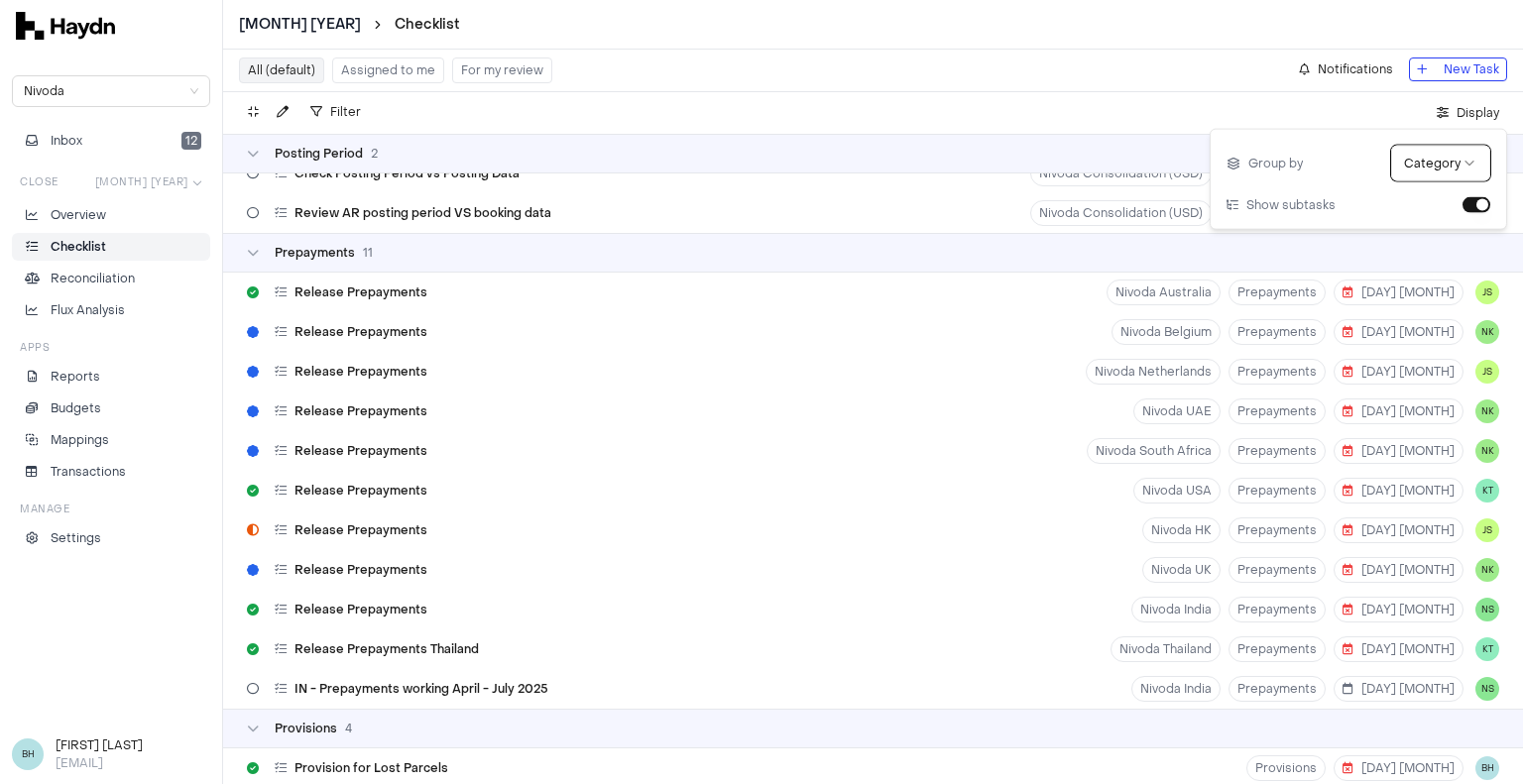 scroll, scrollTop: 5650, scrollLeft: 0, axis: vertical 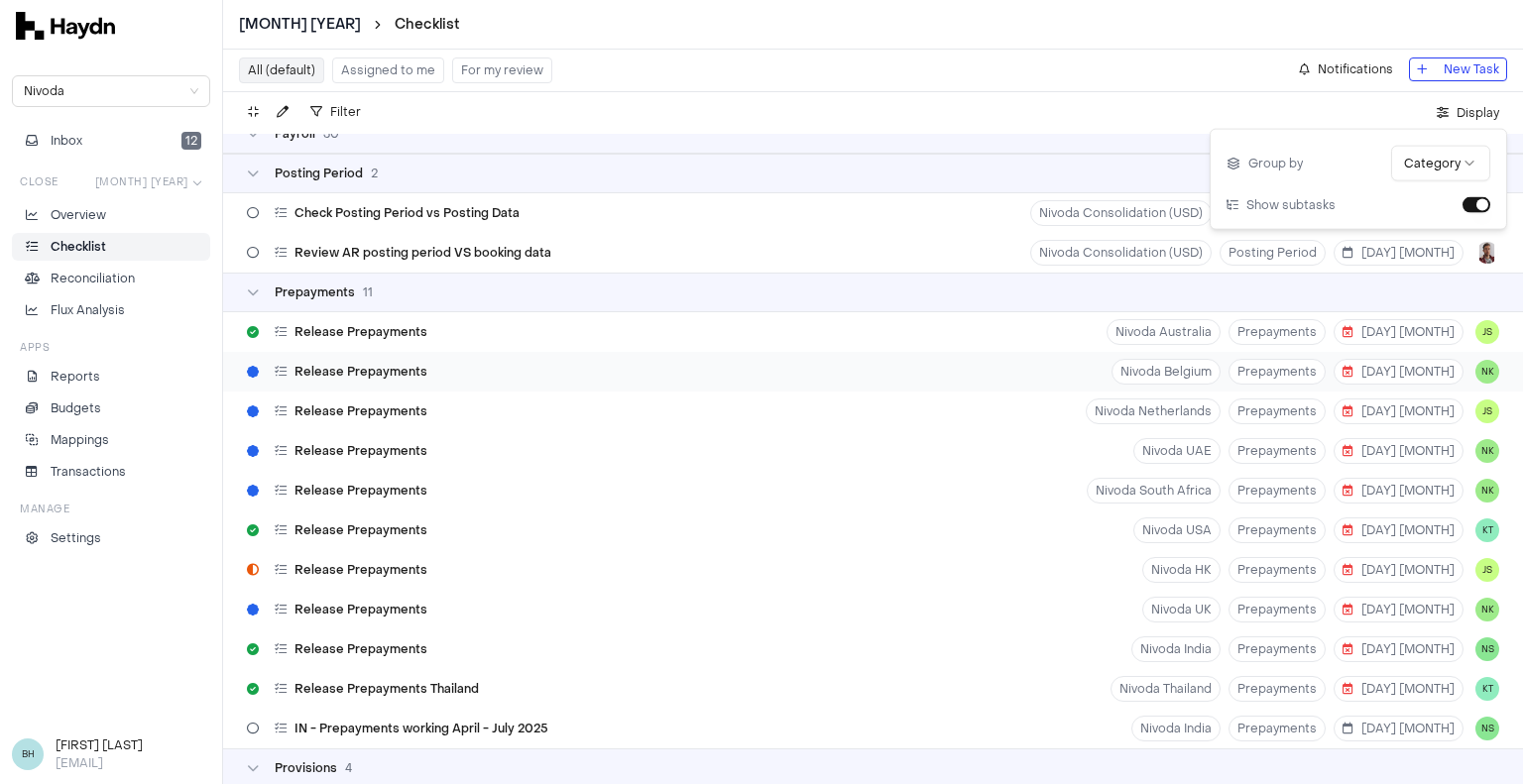 drag, startPoint x: 569, startPoint y: 371, endPoint x: 637, endPoint y: 368, distance: 68.06614 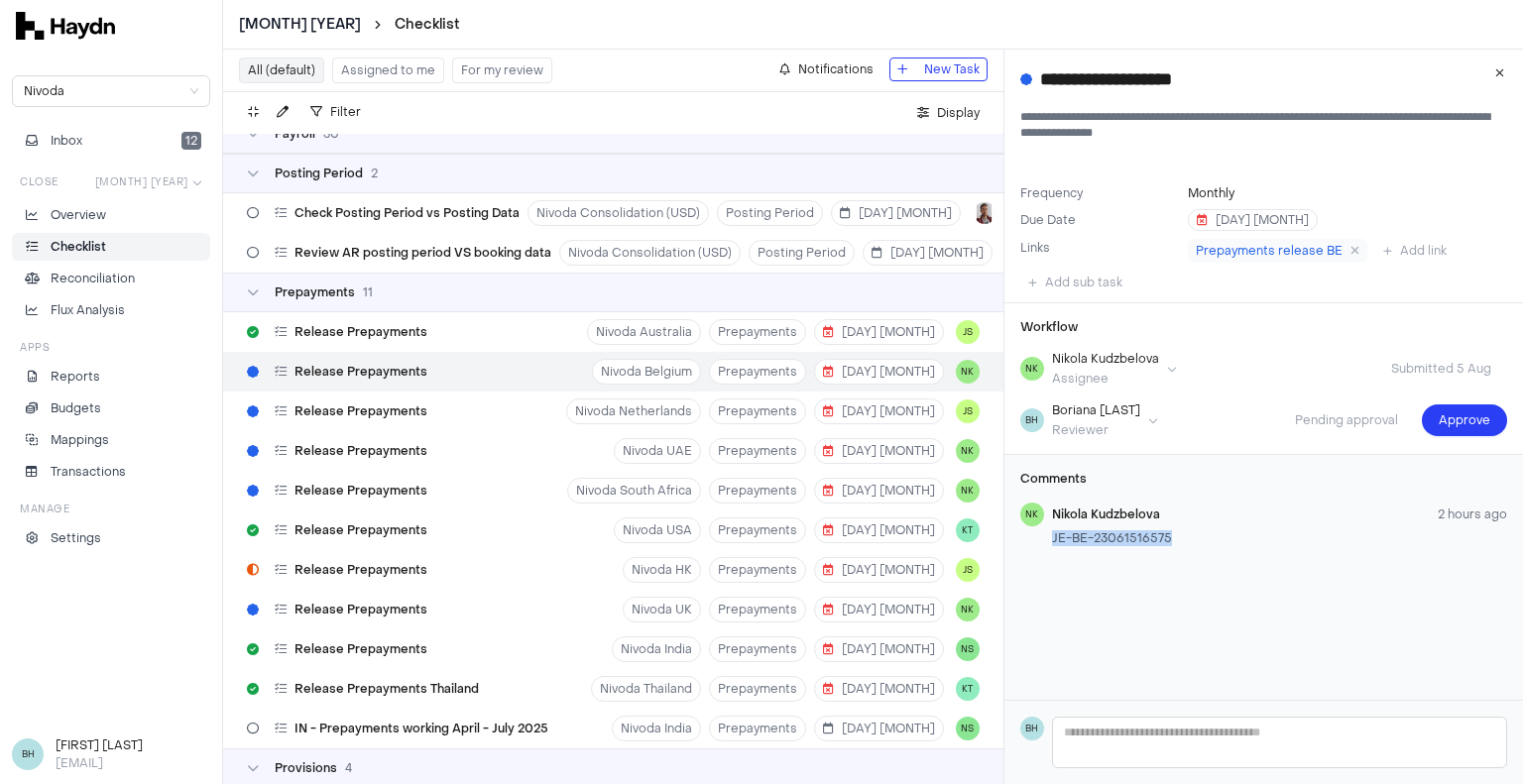 drag, startPoint x: 1171, startPoint y: 536, endPoint x: 1051, endPoint y: 534, distance: 120.016666 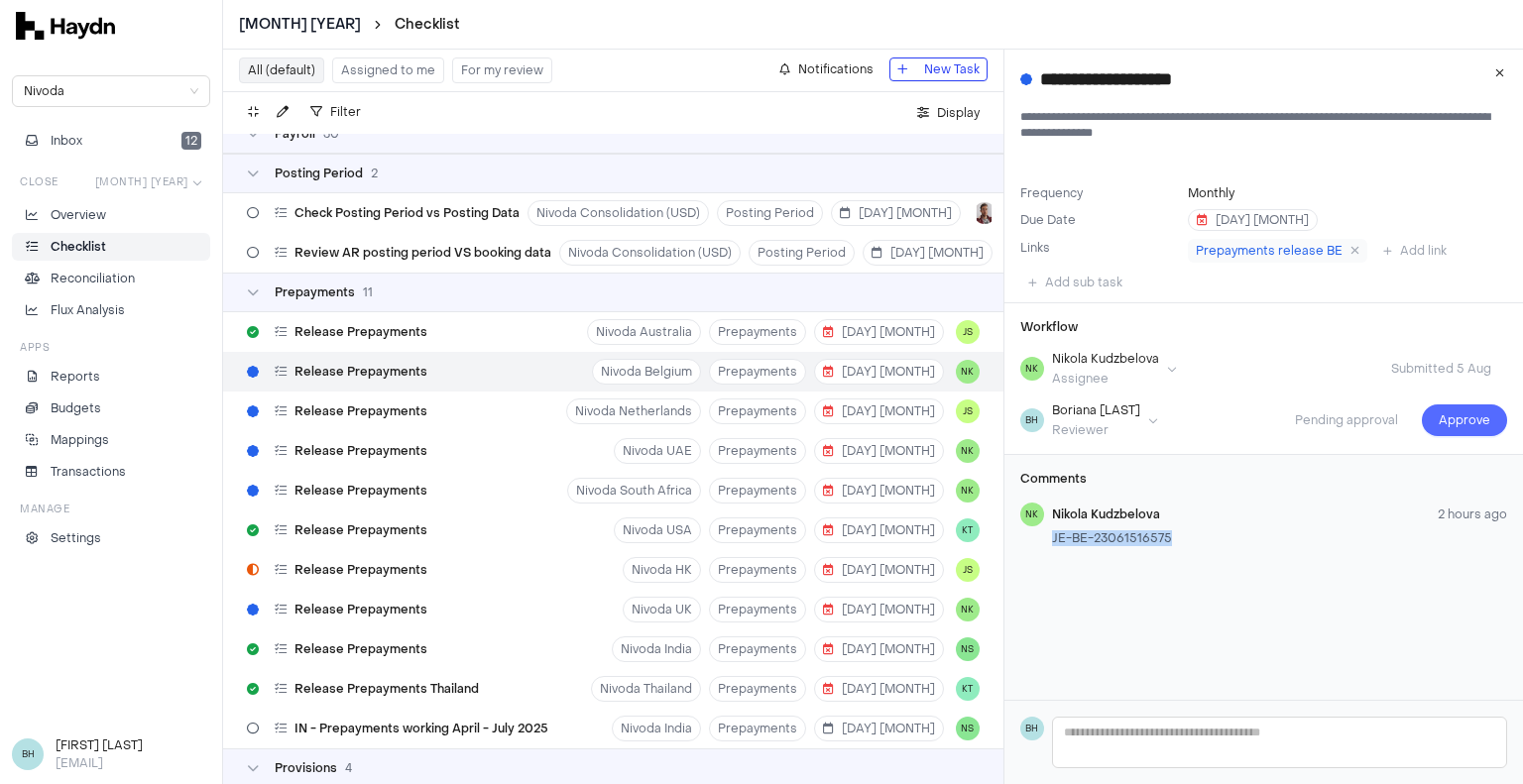 click on "Approve" at bounding box center (1464, 420) 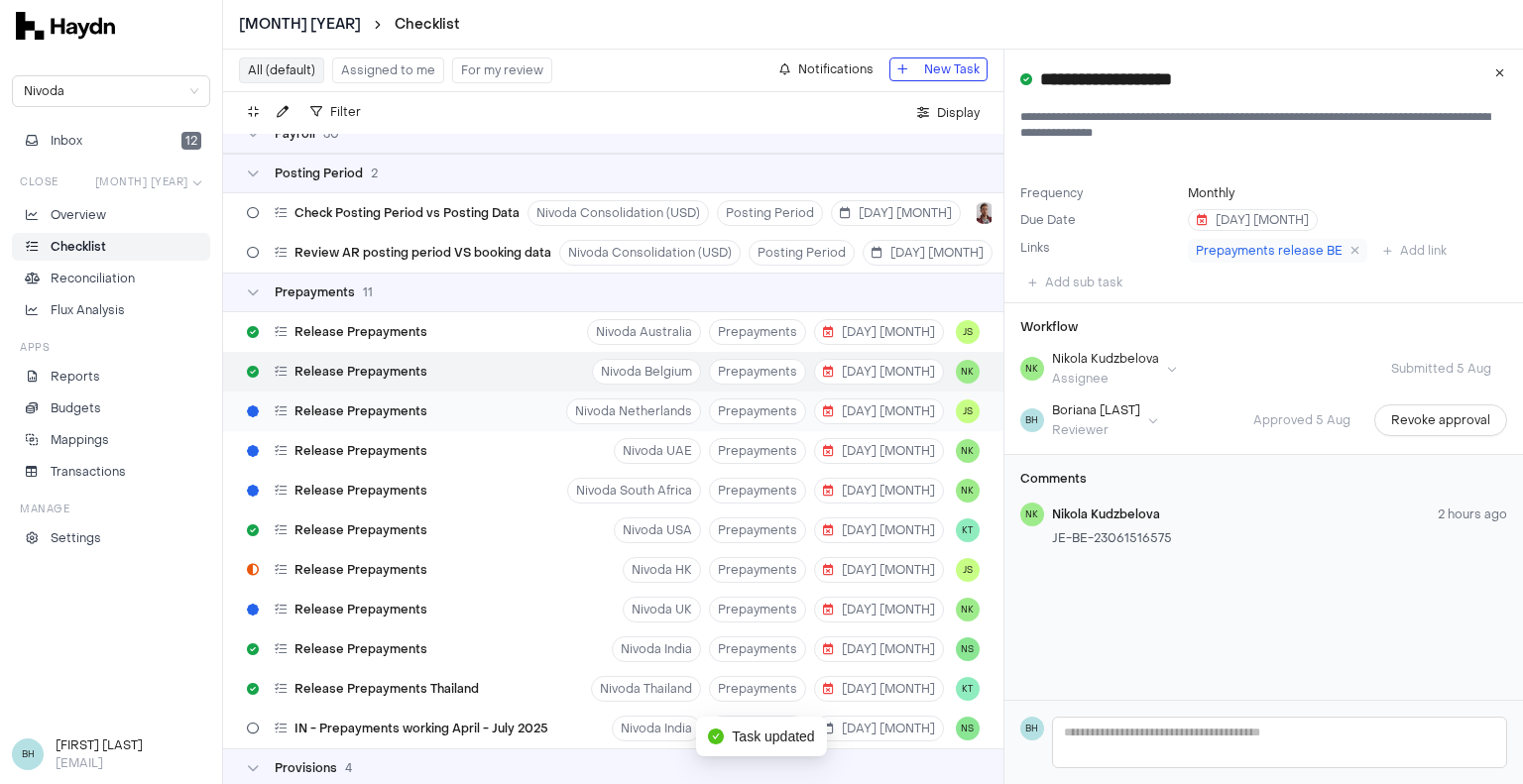click on "Release Prepayments" at bounding box center [361, 411] 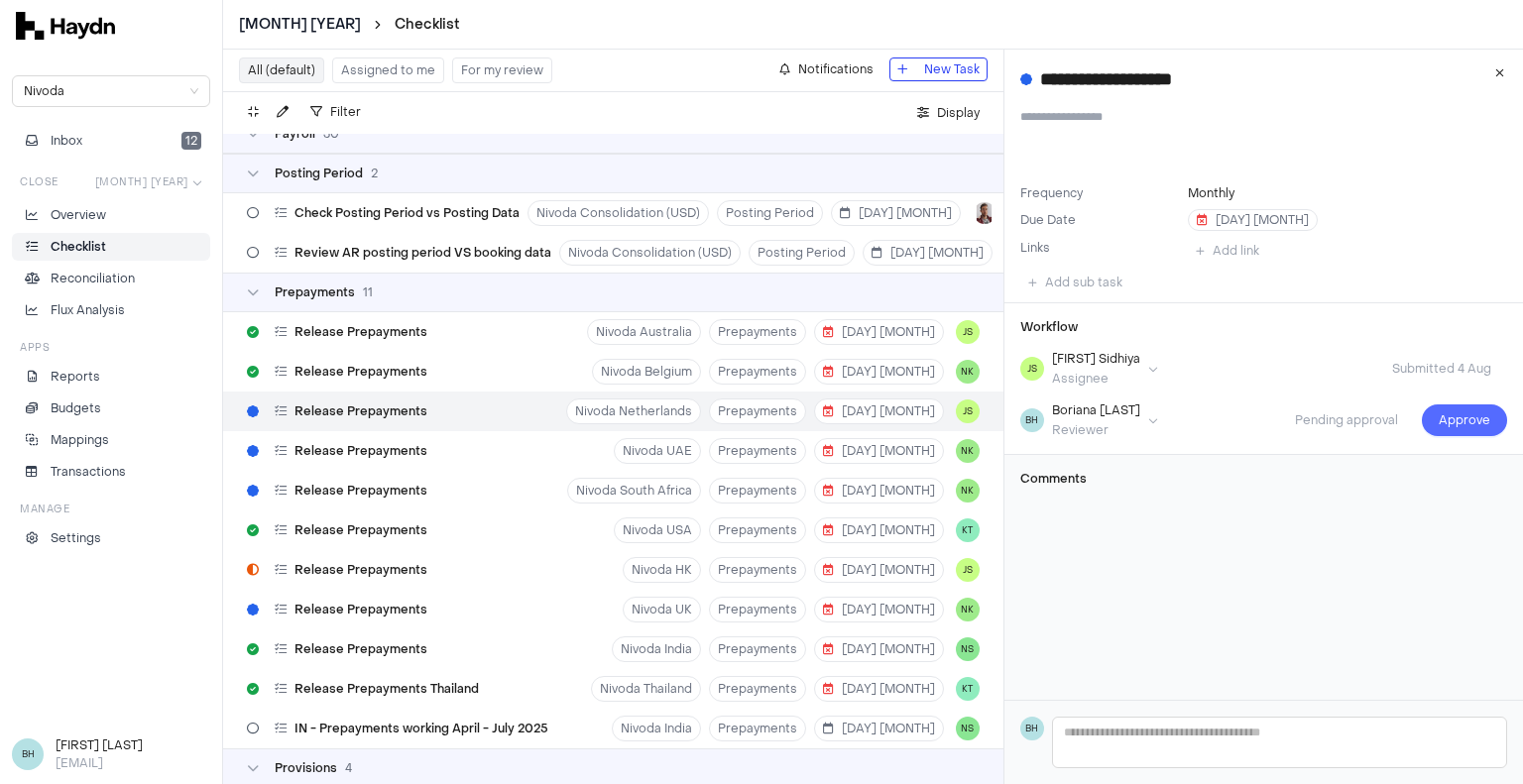 click on "Approve" at bounding box center [1464, 420] 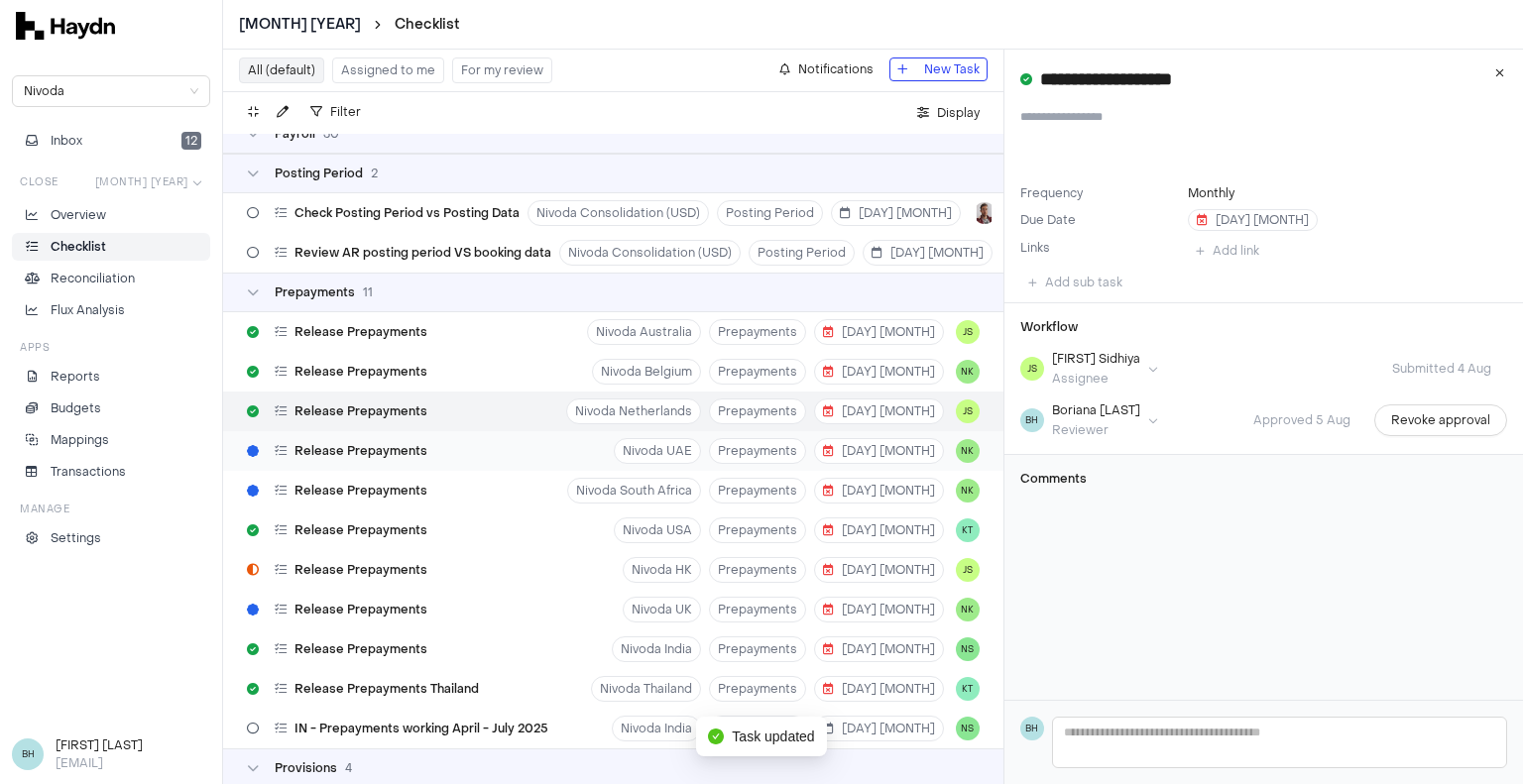 click on "Release Prepayments" at bounding box center (337, 451) 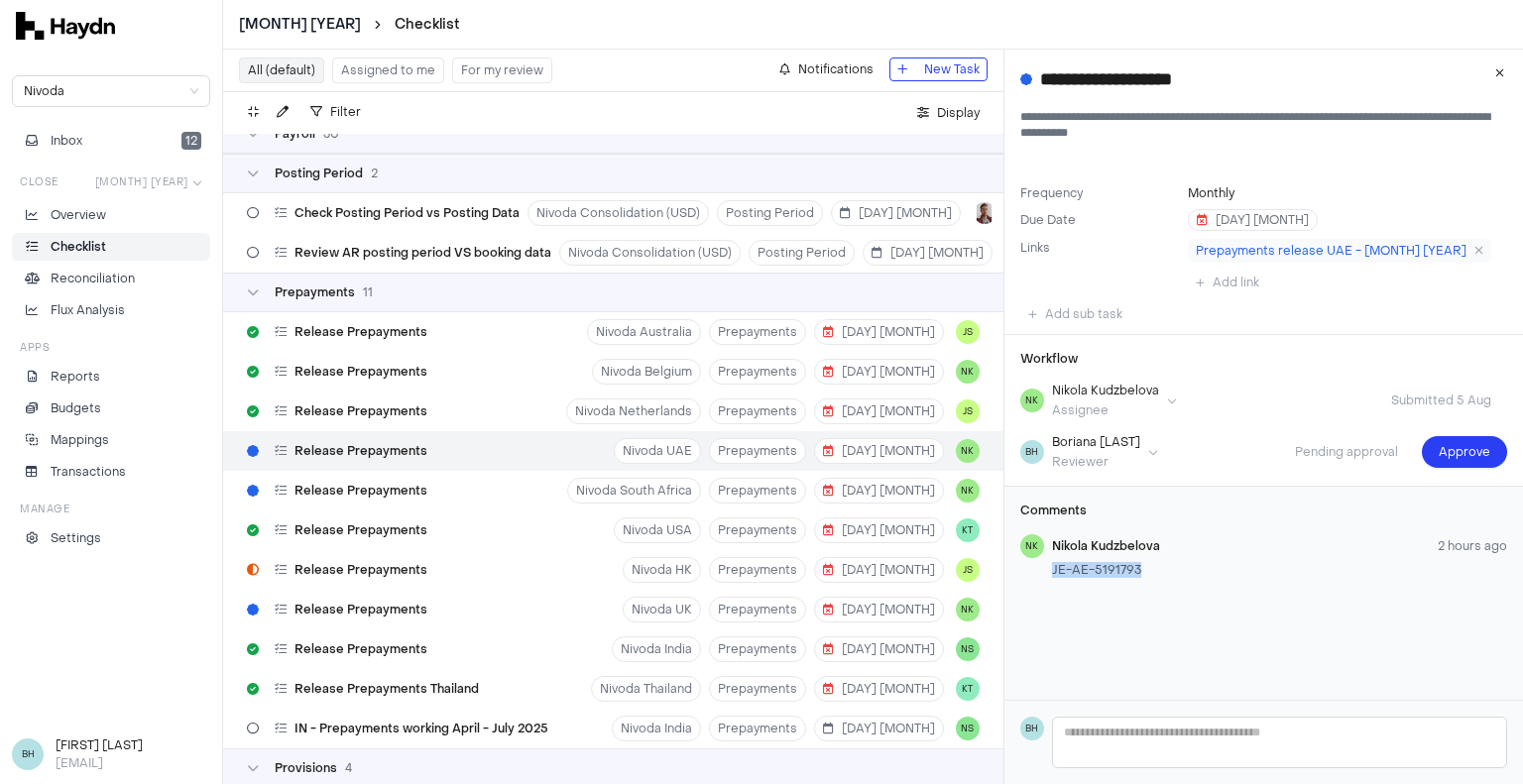 drag, startPoint x: 1138, startPoint y: 567, endPoint x: 1051, endPoint y: 574, distance: 87.28115 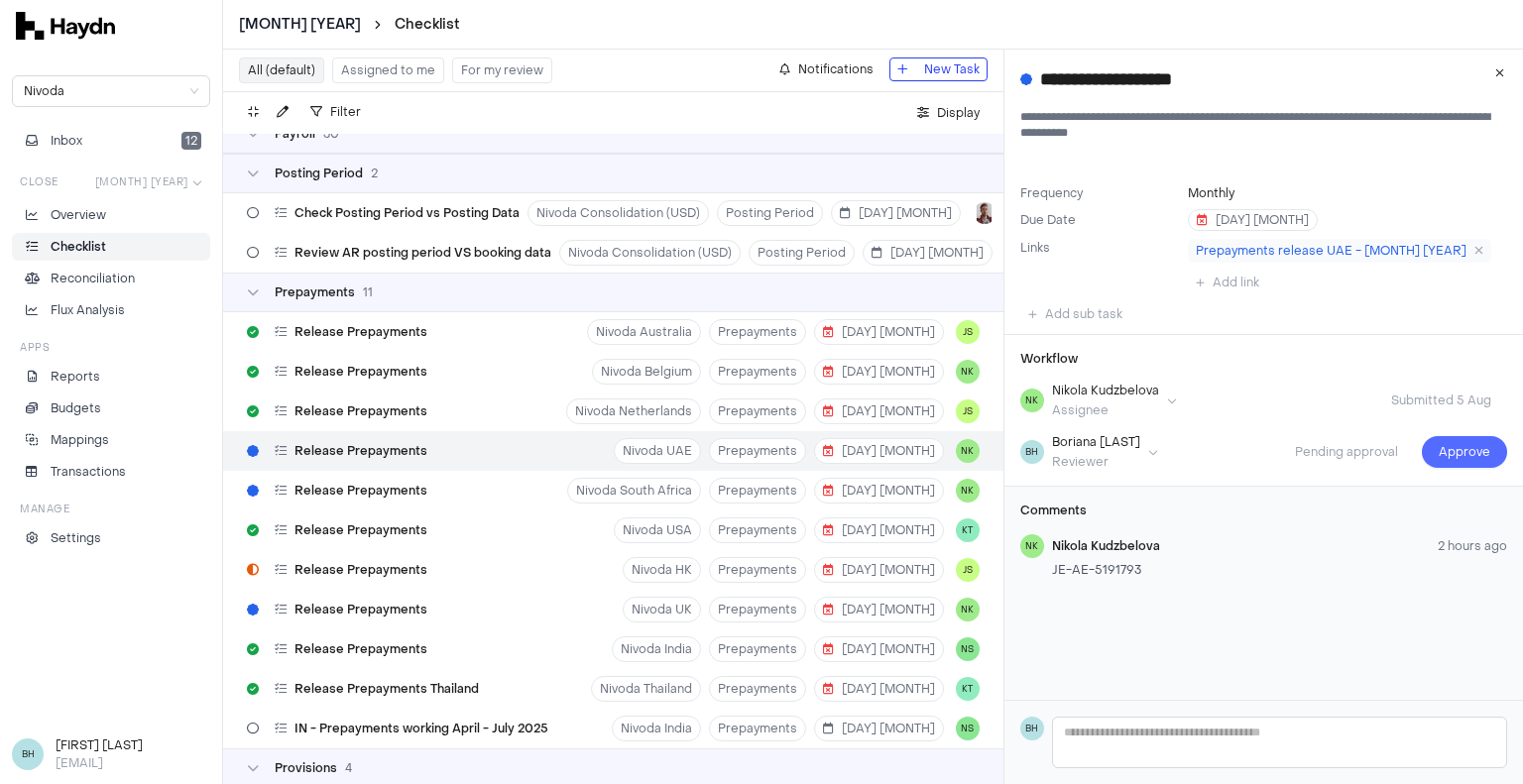click on "Approve" at bounding box center [1464, 452] 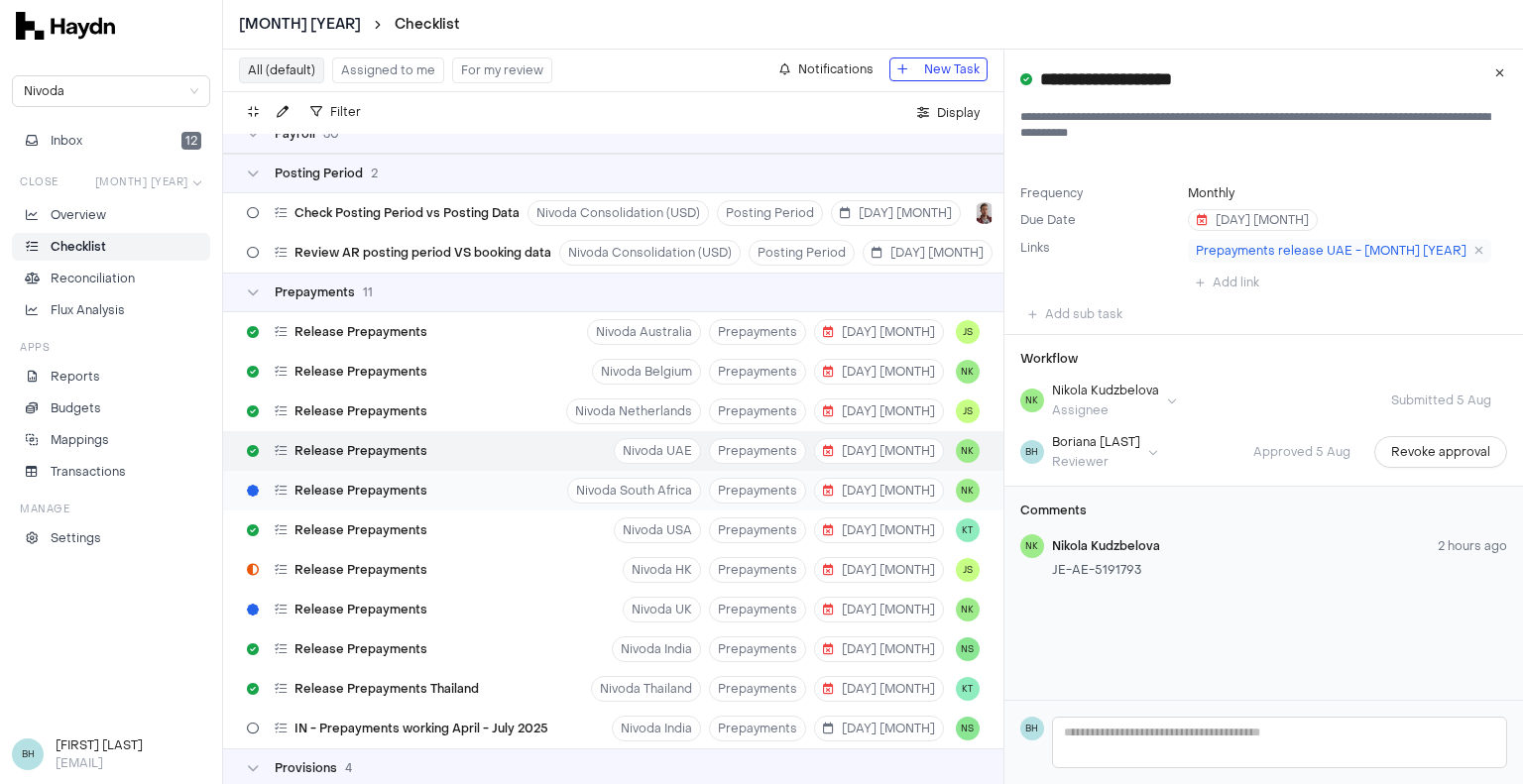 drag, startPoint x: 334, startPoint y: 497, endPoint x: 476, endPoint y: 471, distance: 144.36066 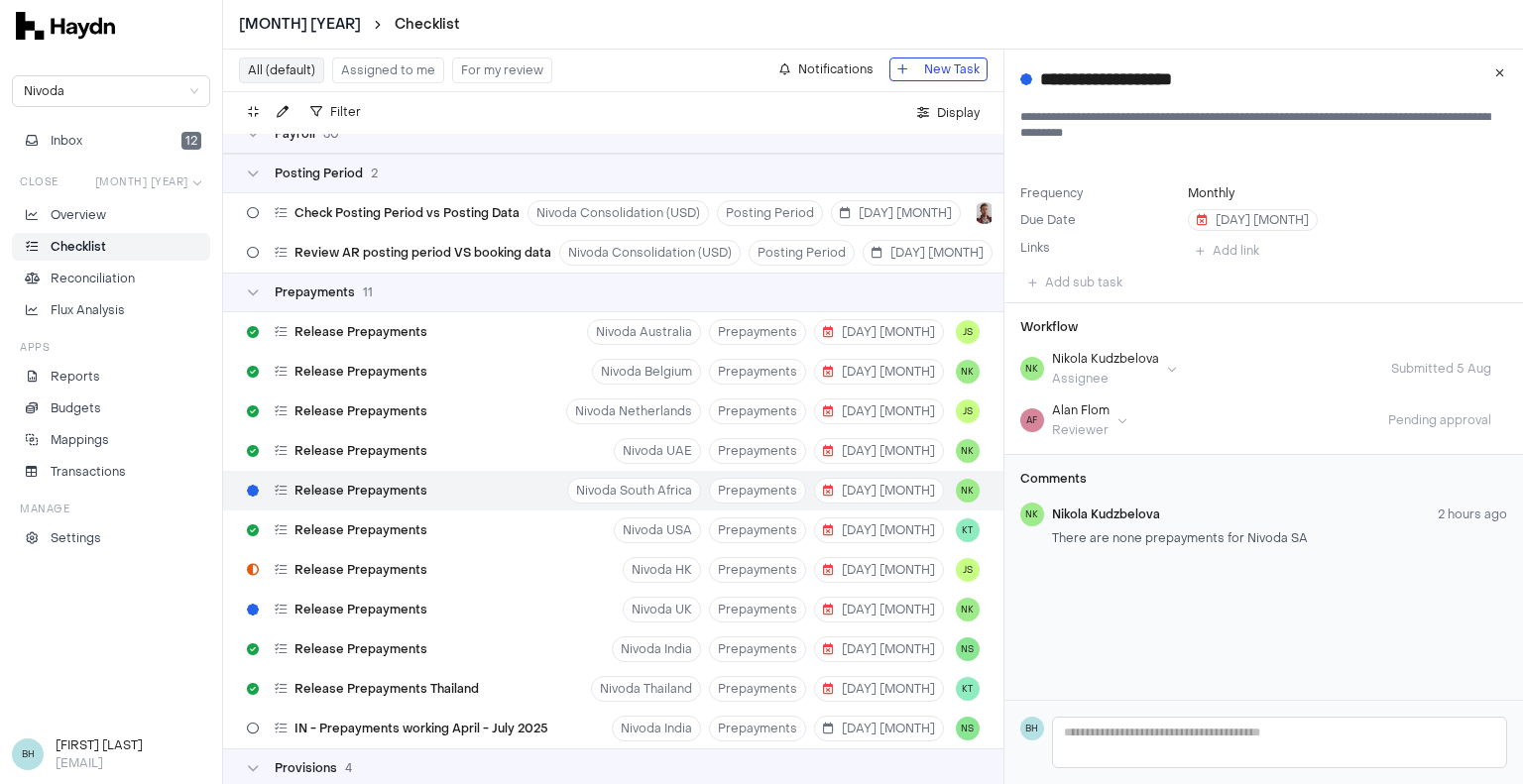 scroll, scrollTop: 5749, scrollLeft: 0, axis: vertical 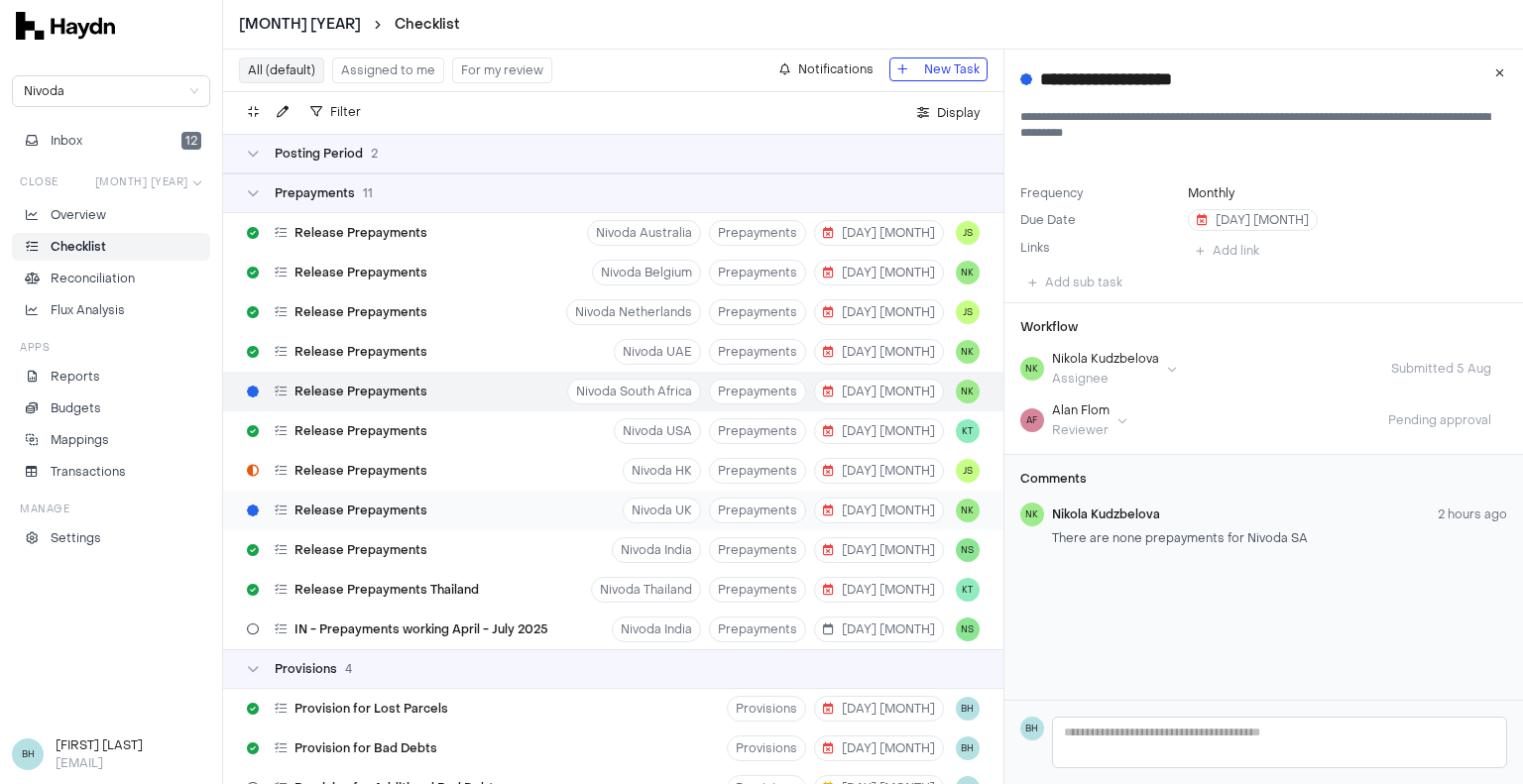 click on "Release Prepayments Nivoda UK Prepayments 1 [MONTH] [LAST]" at bounding box center (613, 510) 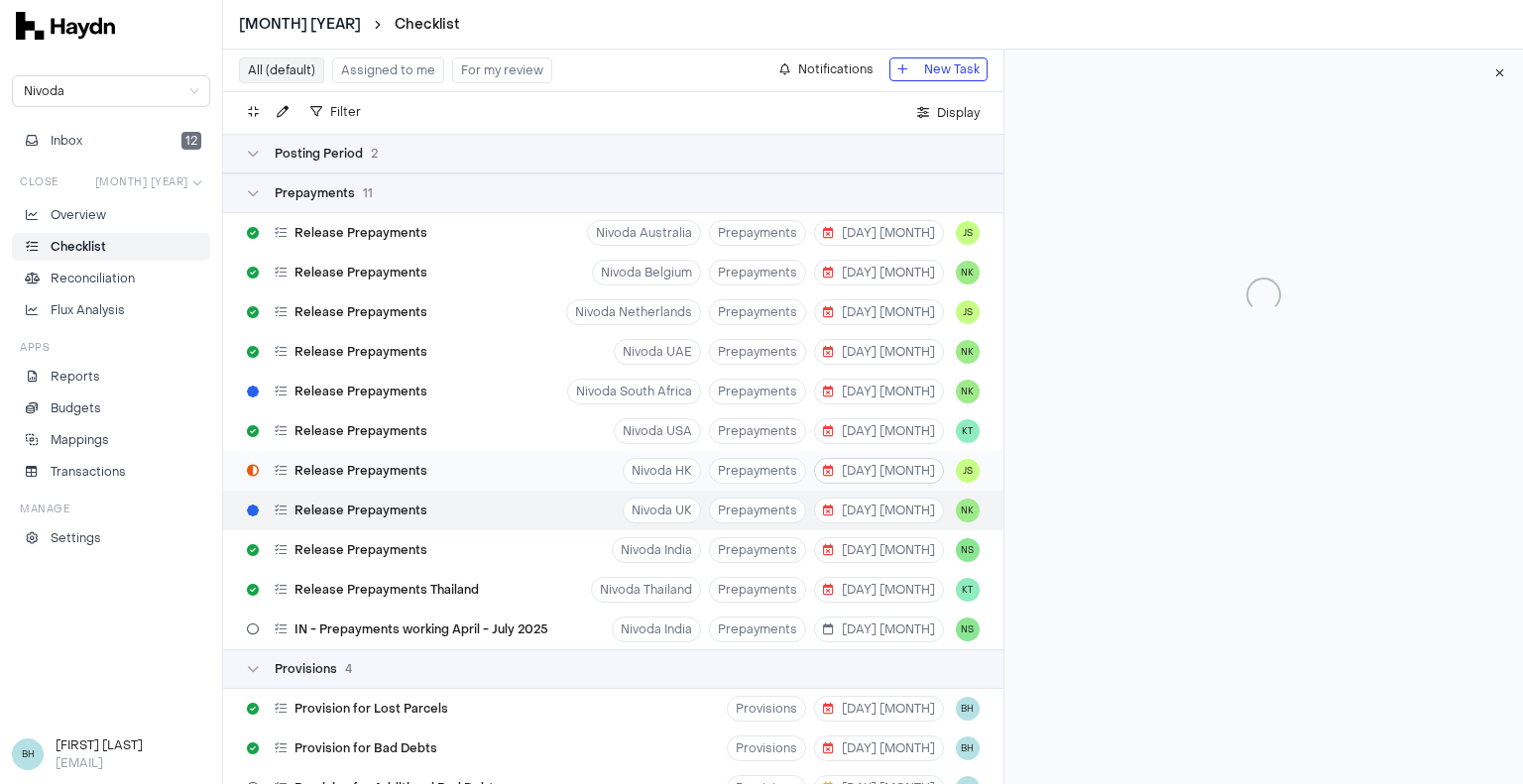 type 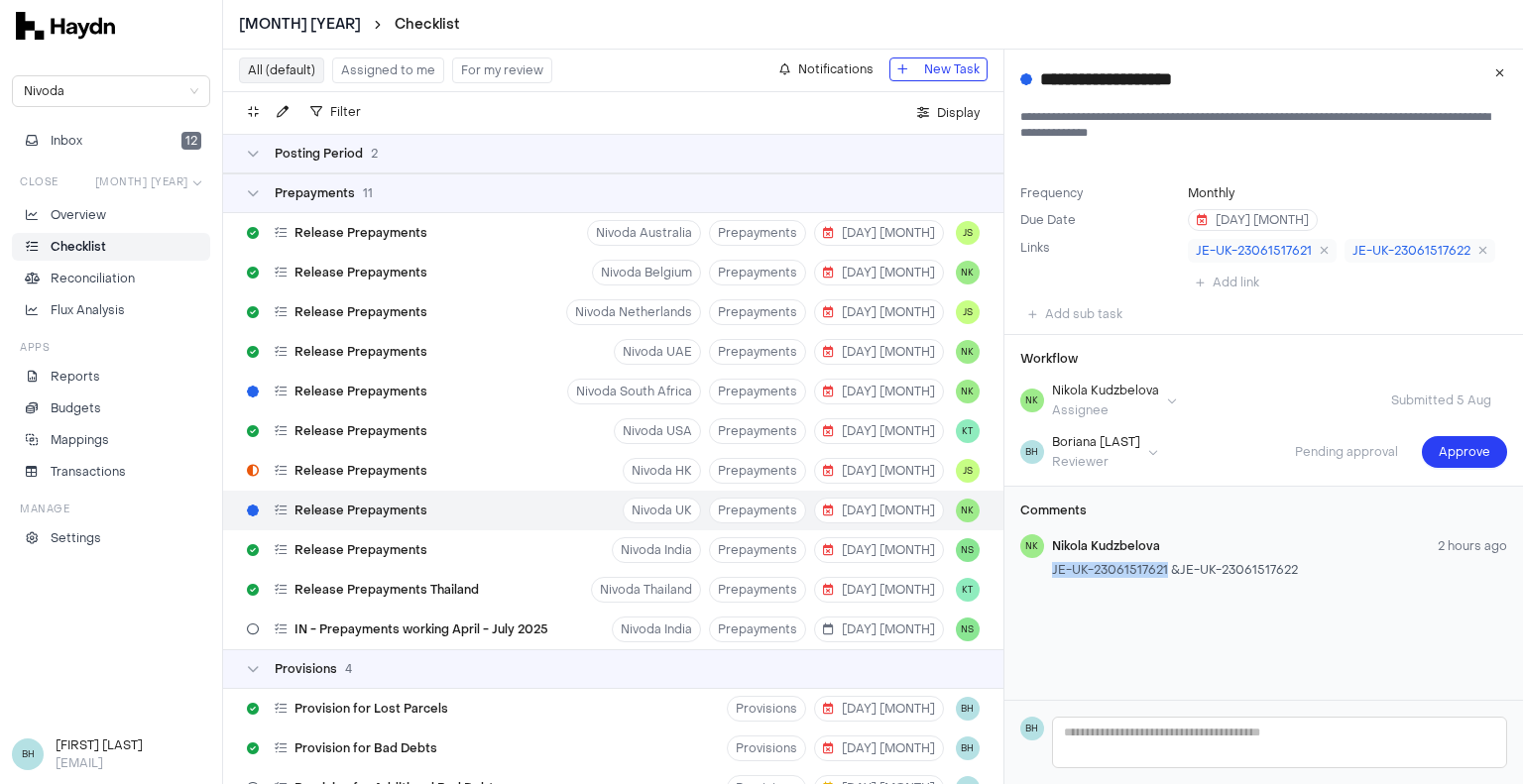 drag, startPoint x: 1163, startPoint y: 569, endPoint x: 1051, endPoint y: 568, distance: 112.004464 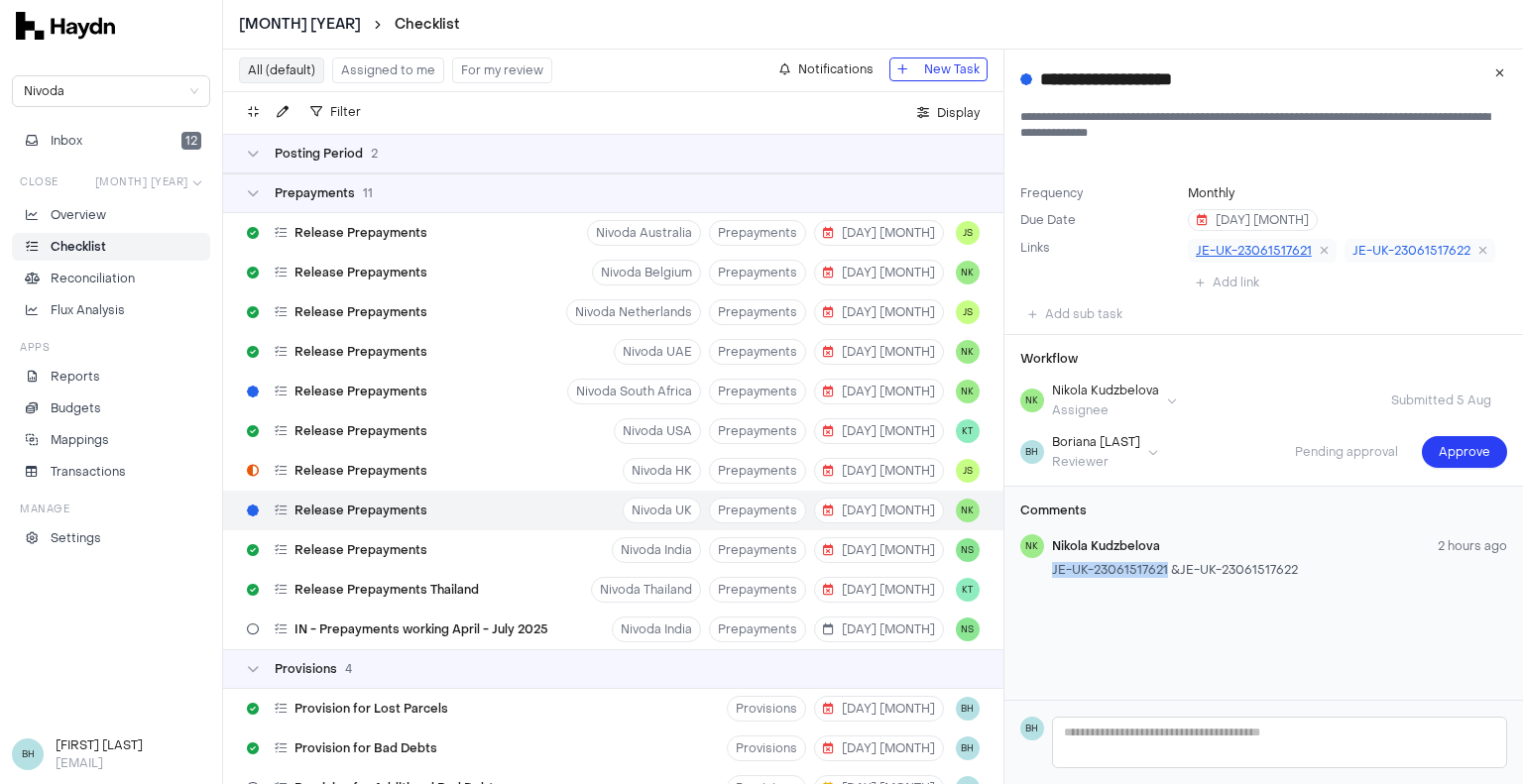 click on "JE-UK-23061517621" at bounding box center [1253, 251] 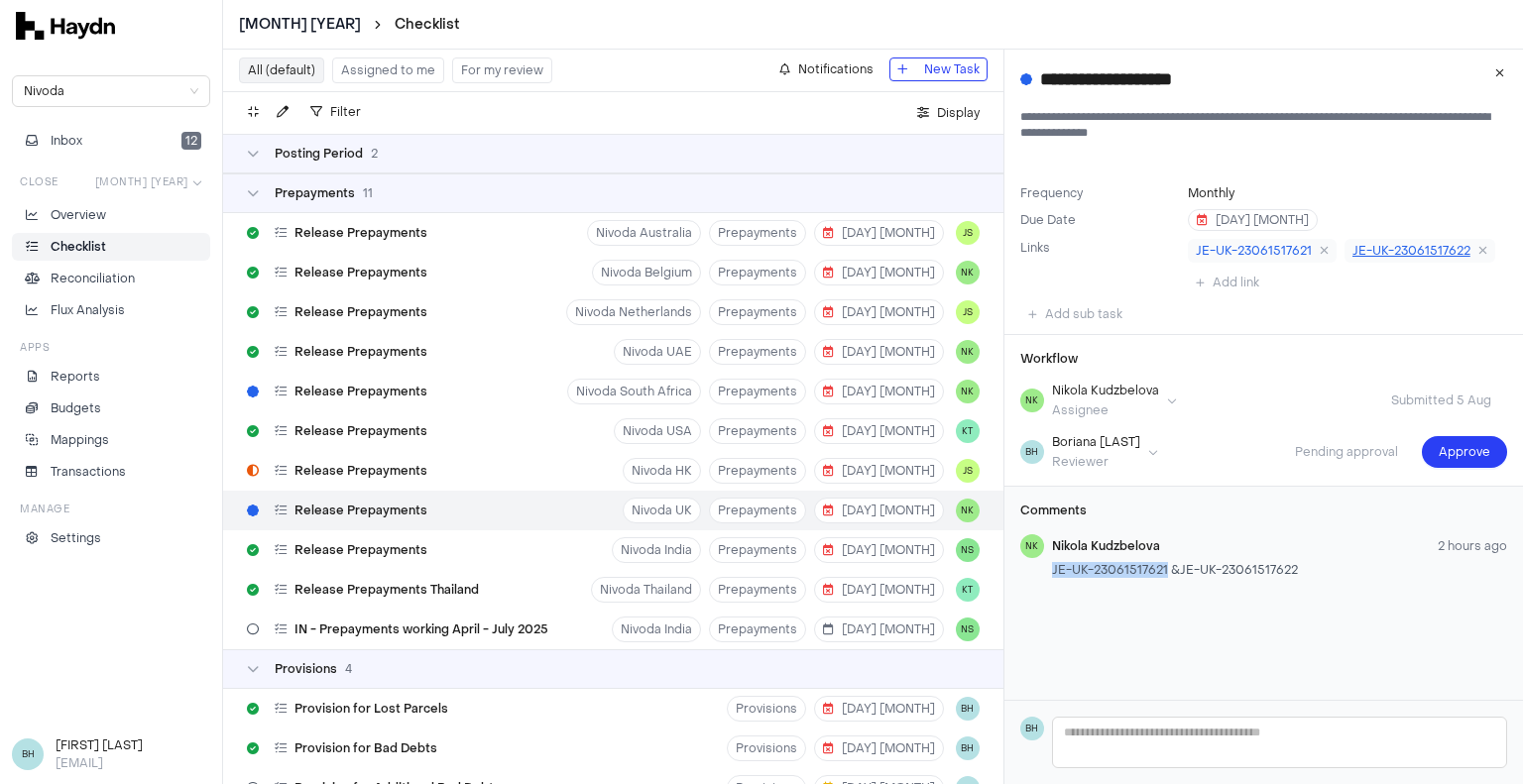 click on "JE-UK-23061517622" at bounding box center [1420, 251] 